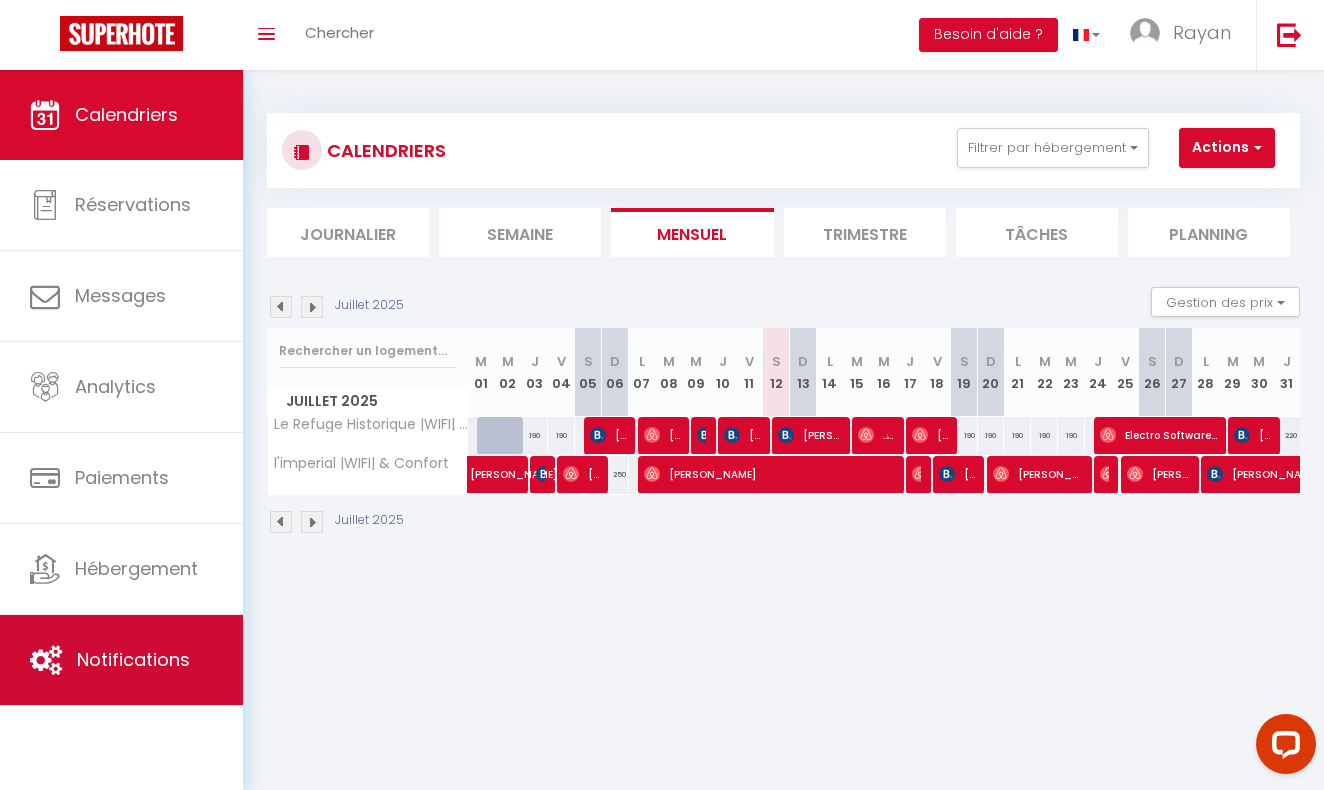 scroll, scrollTop: 0, scrollLeft: 0, axis: both 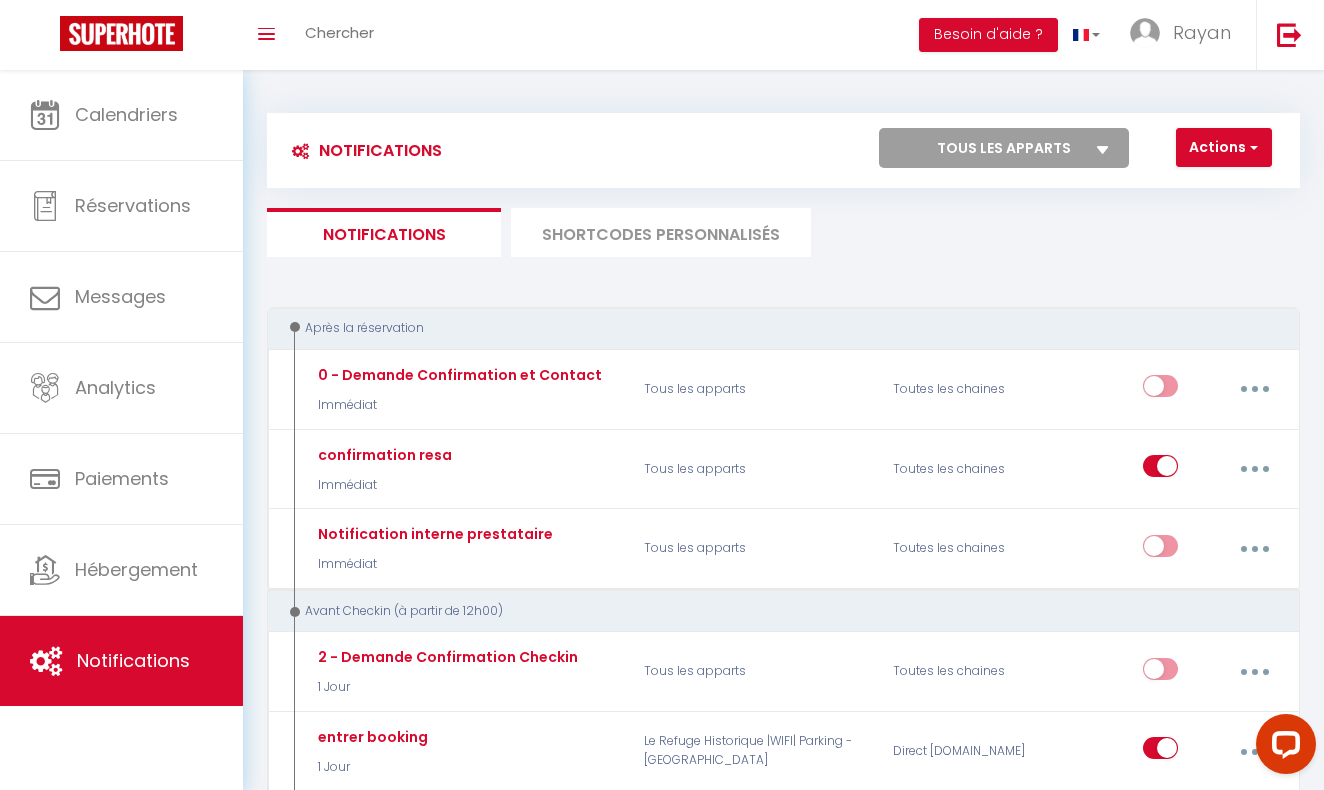 select 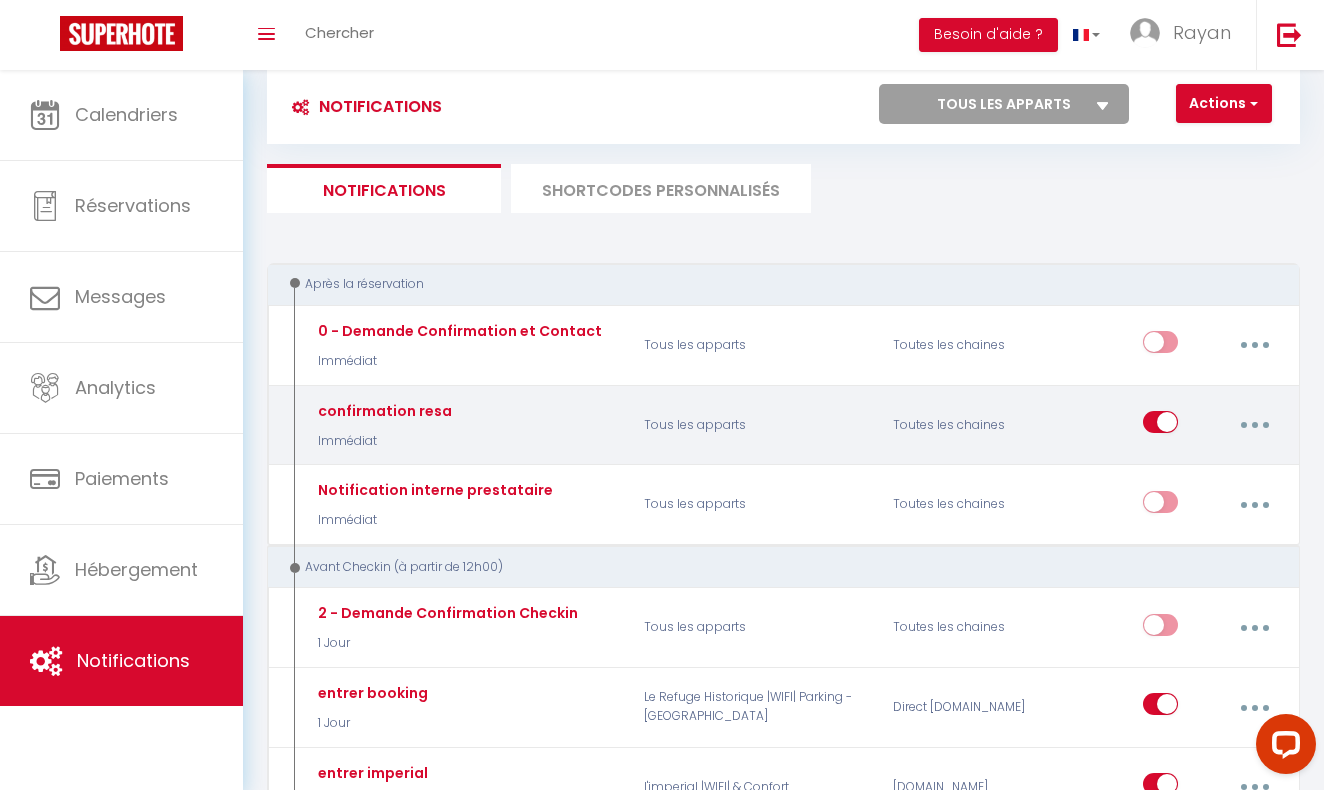 scroll, scrollTop: 67, scrollLeft: 0, axis: vertical 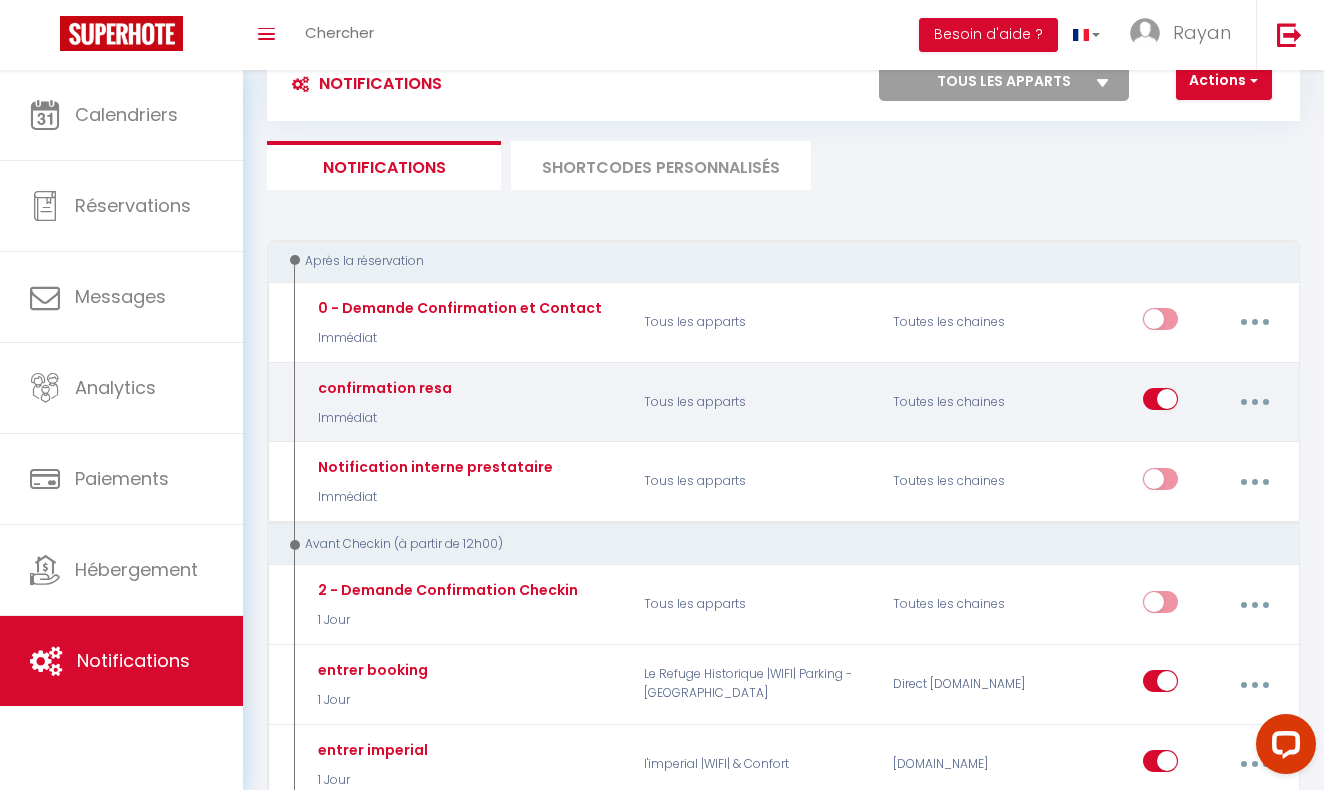 click at bounding box center [1254, 402] 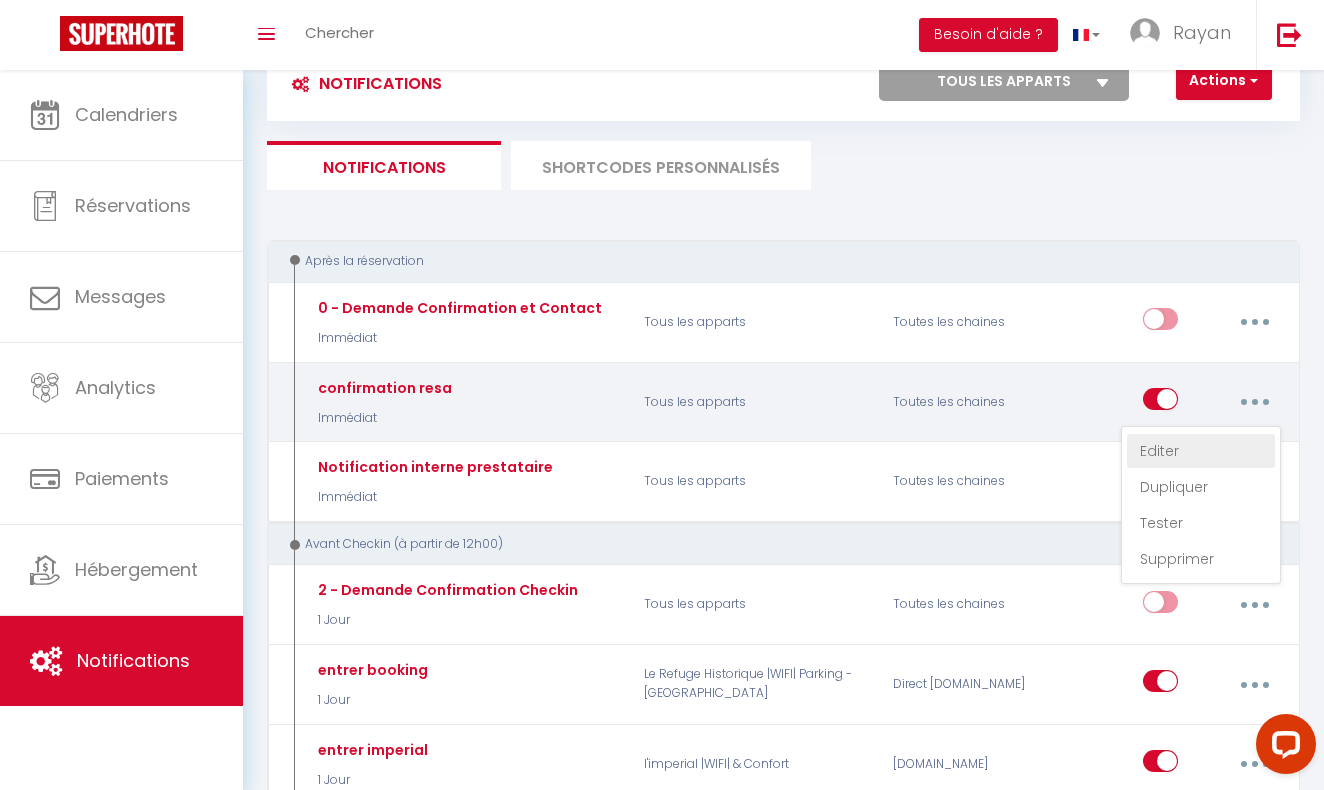click on "Editer" at bounding box center (1201, 451) 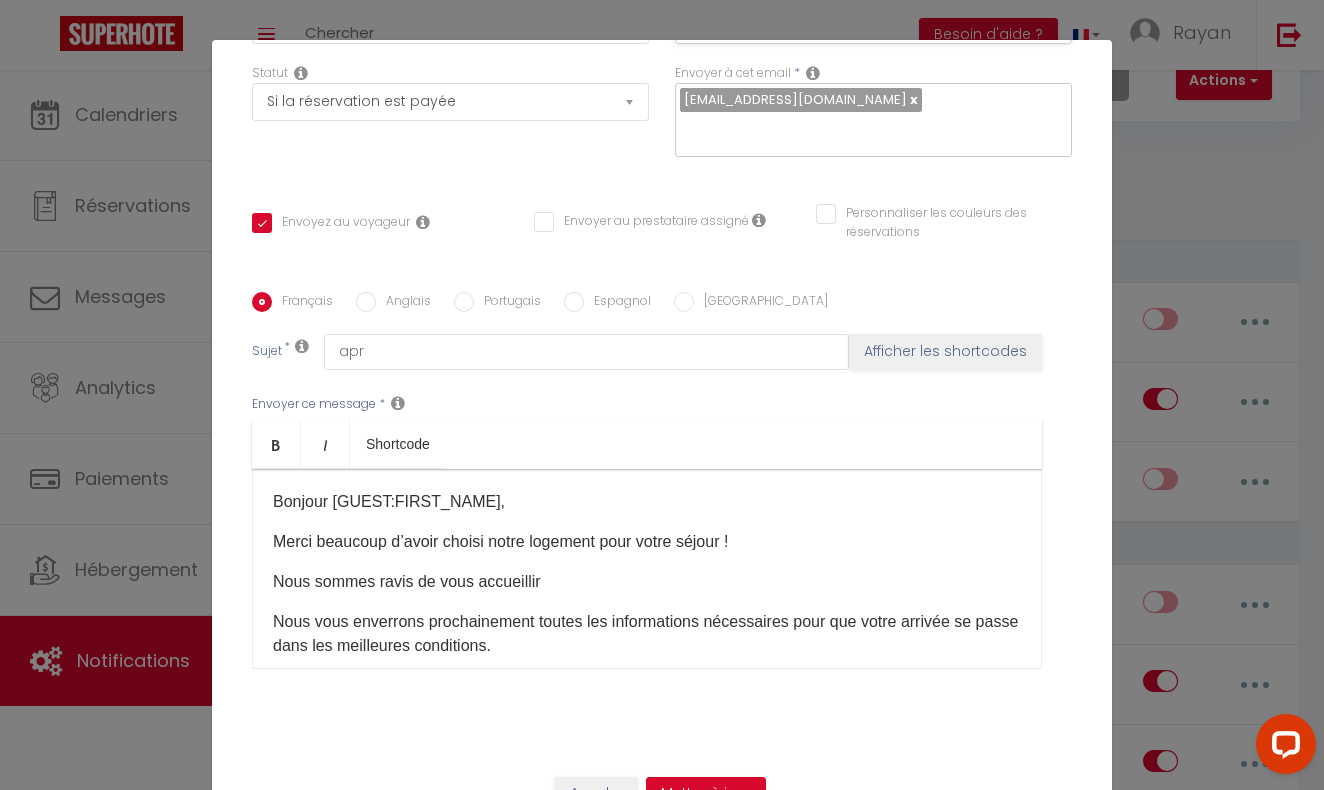 scroll, scrollTop: 301, scrollLeft: 0, axis: vertical 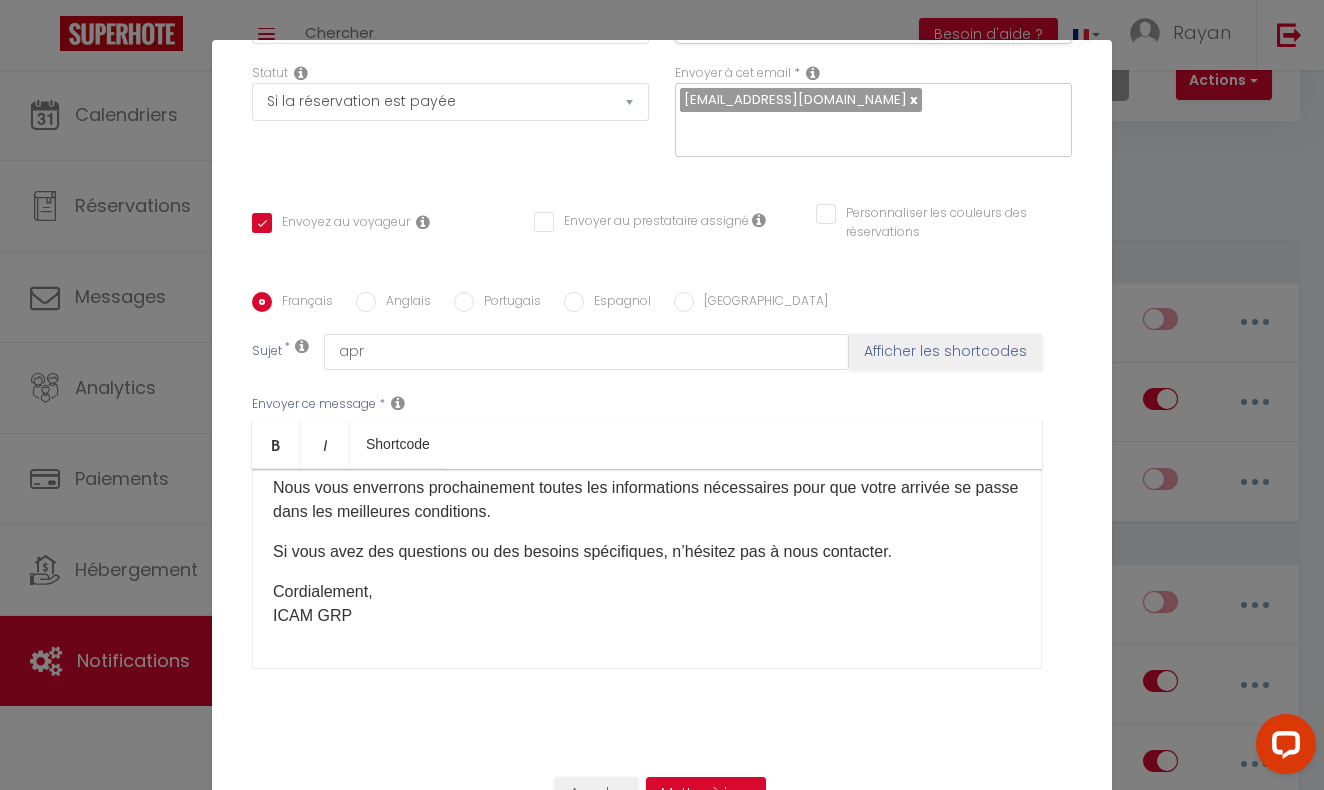 click on "Cordialement, ICAM GRP" at bounding box center (647, 604) 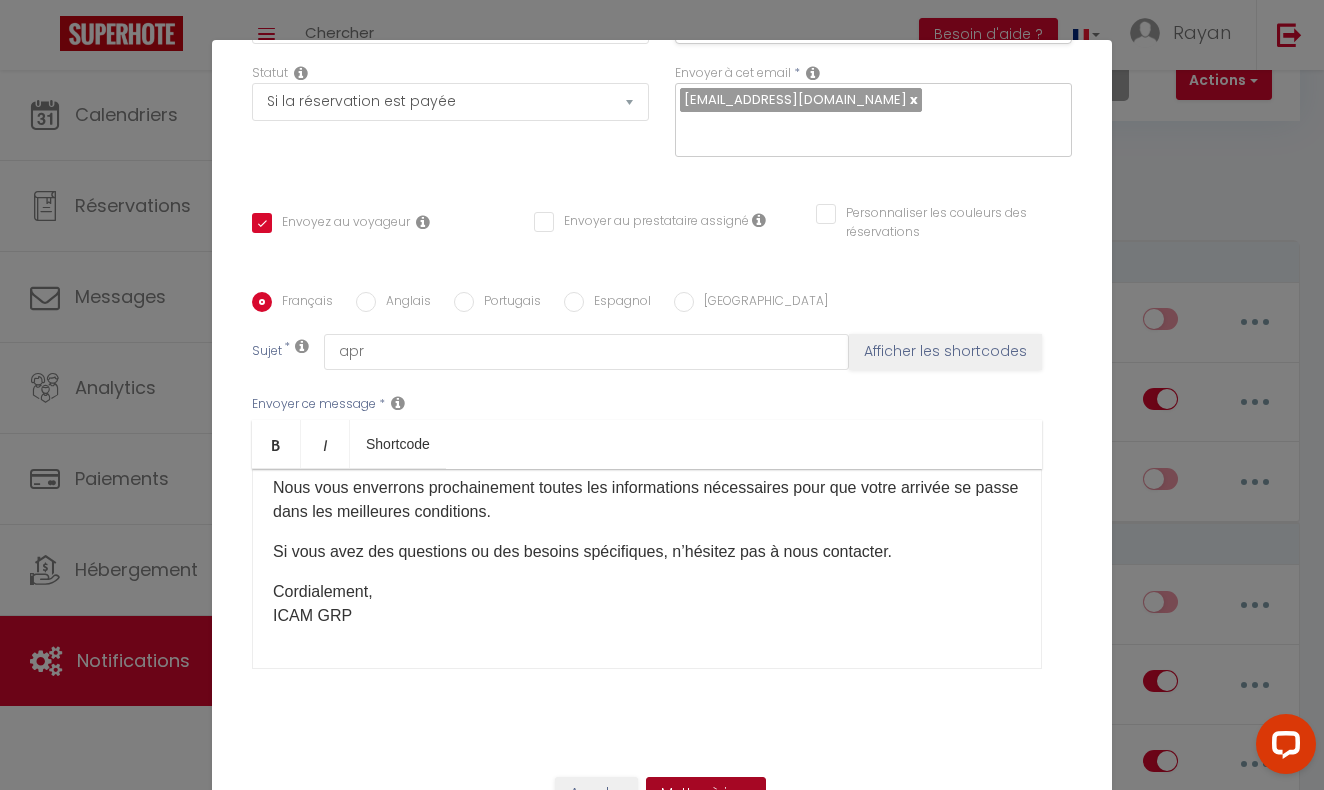 scroll, scrollTop: 134, scrollLeft: 0, axis: vertical 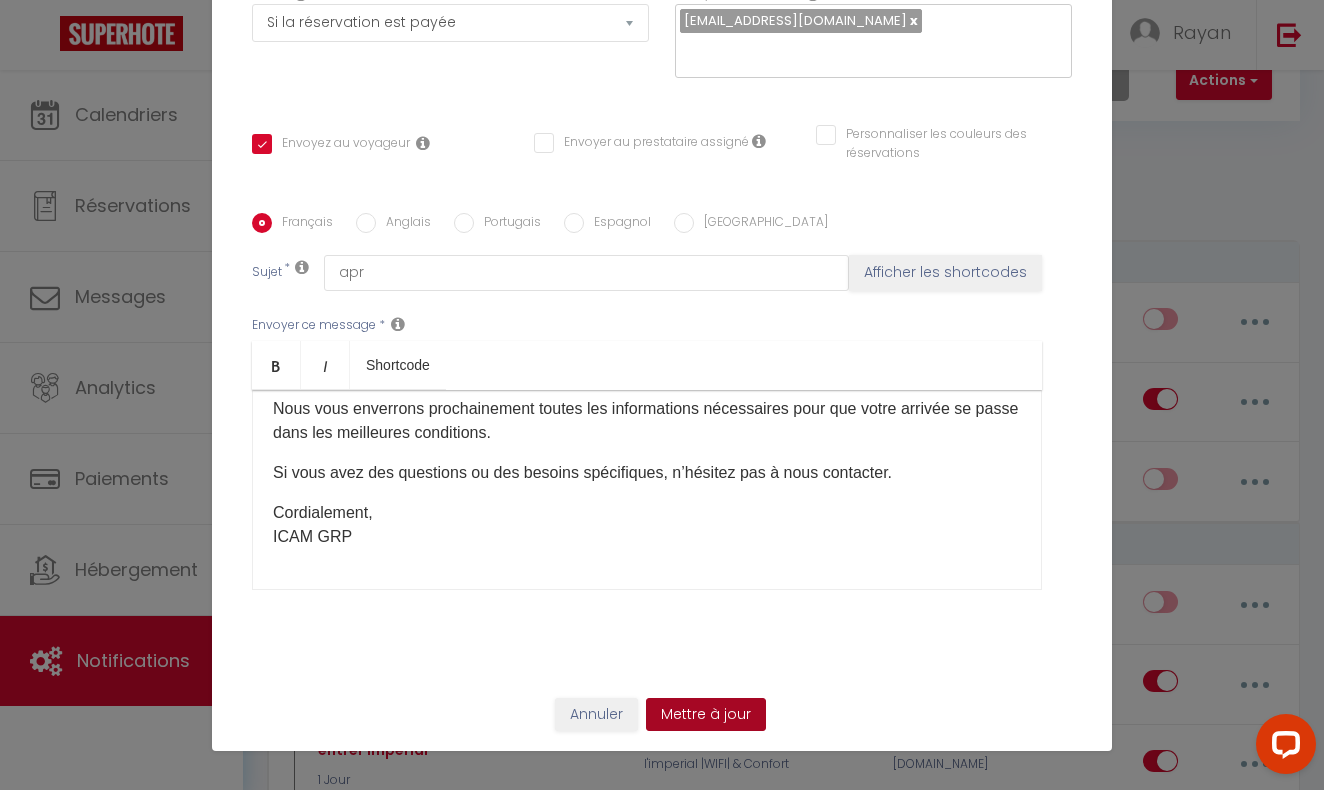 click on "Mettre à jour" at bounding box center [706, 715] 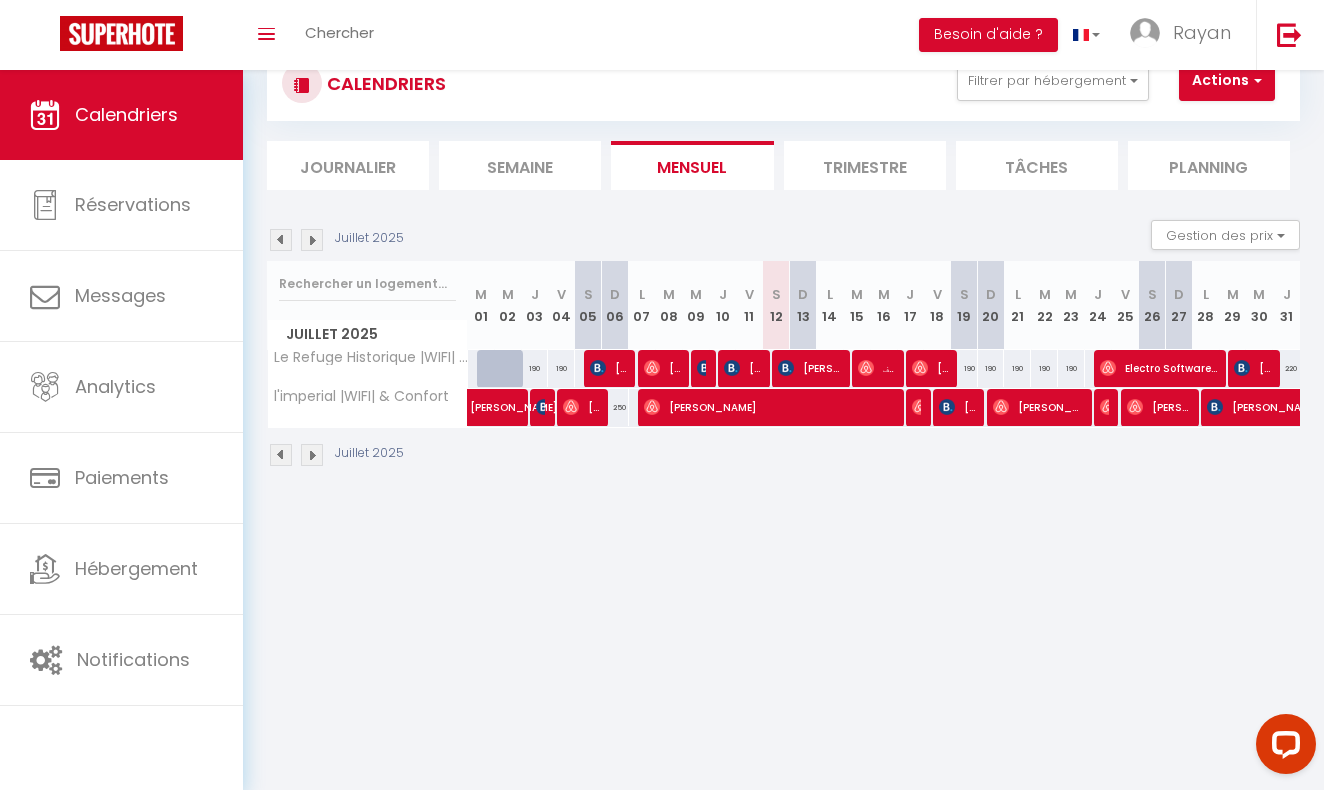 scroll, scrollTop: 0, scrollLeft: 0, axis: both 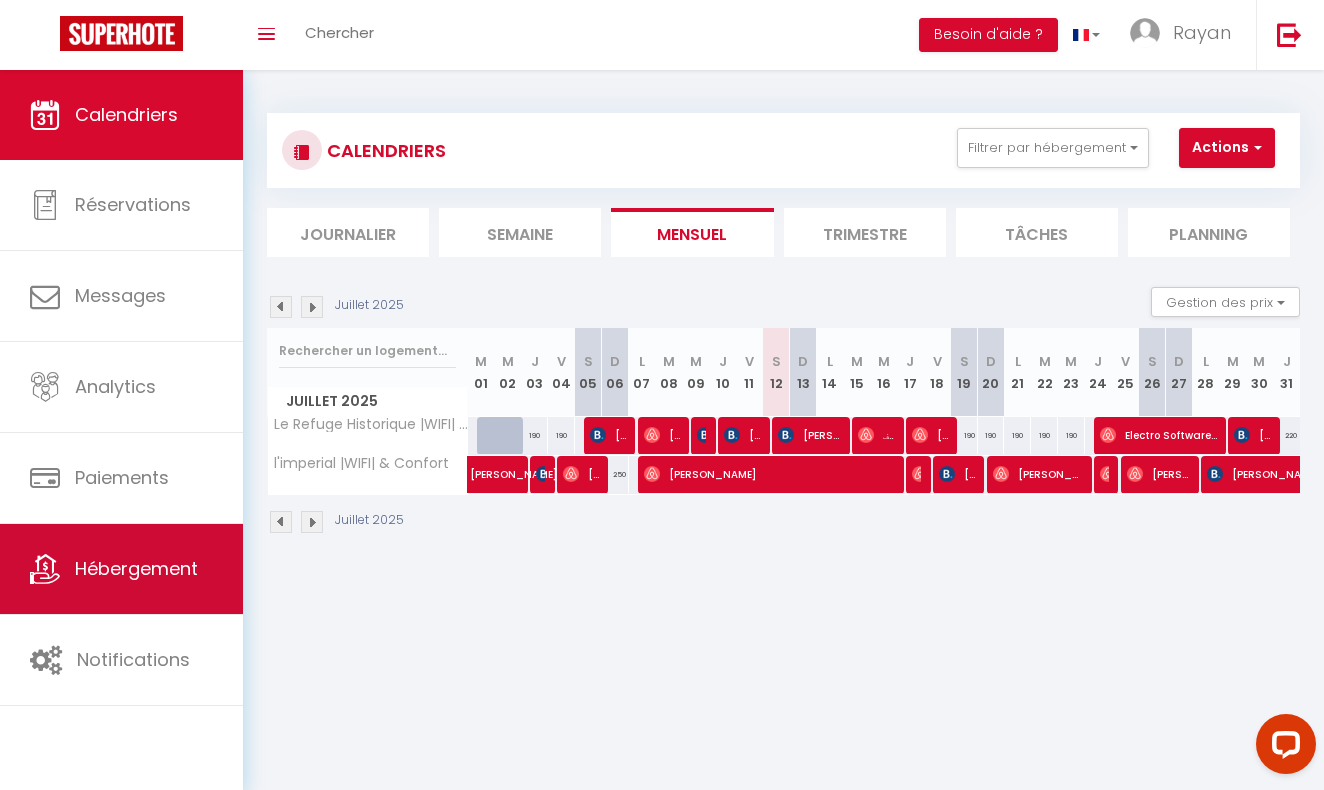 click at bounding box center (45, 569) 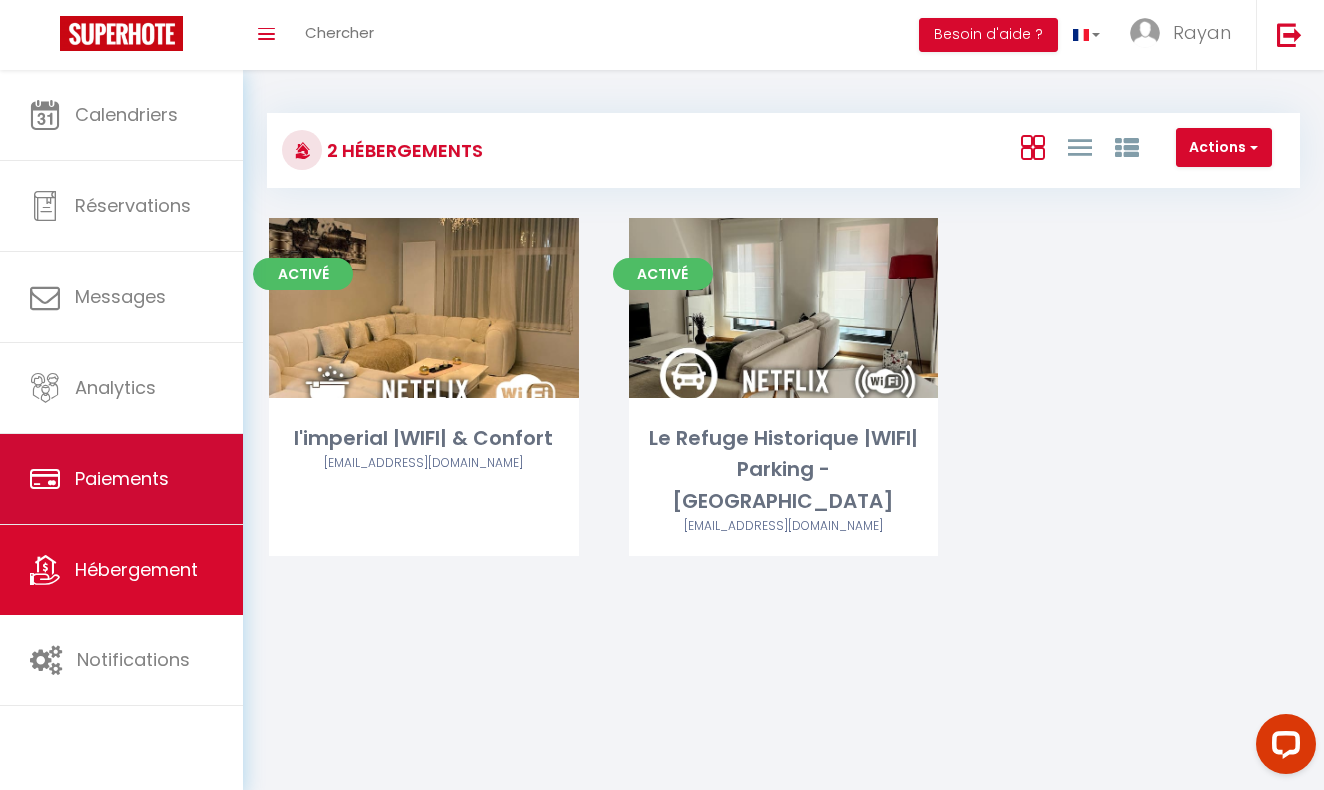 click on "Paiements" at bounding box center [121, 479] 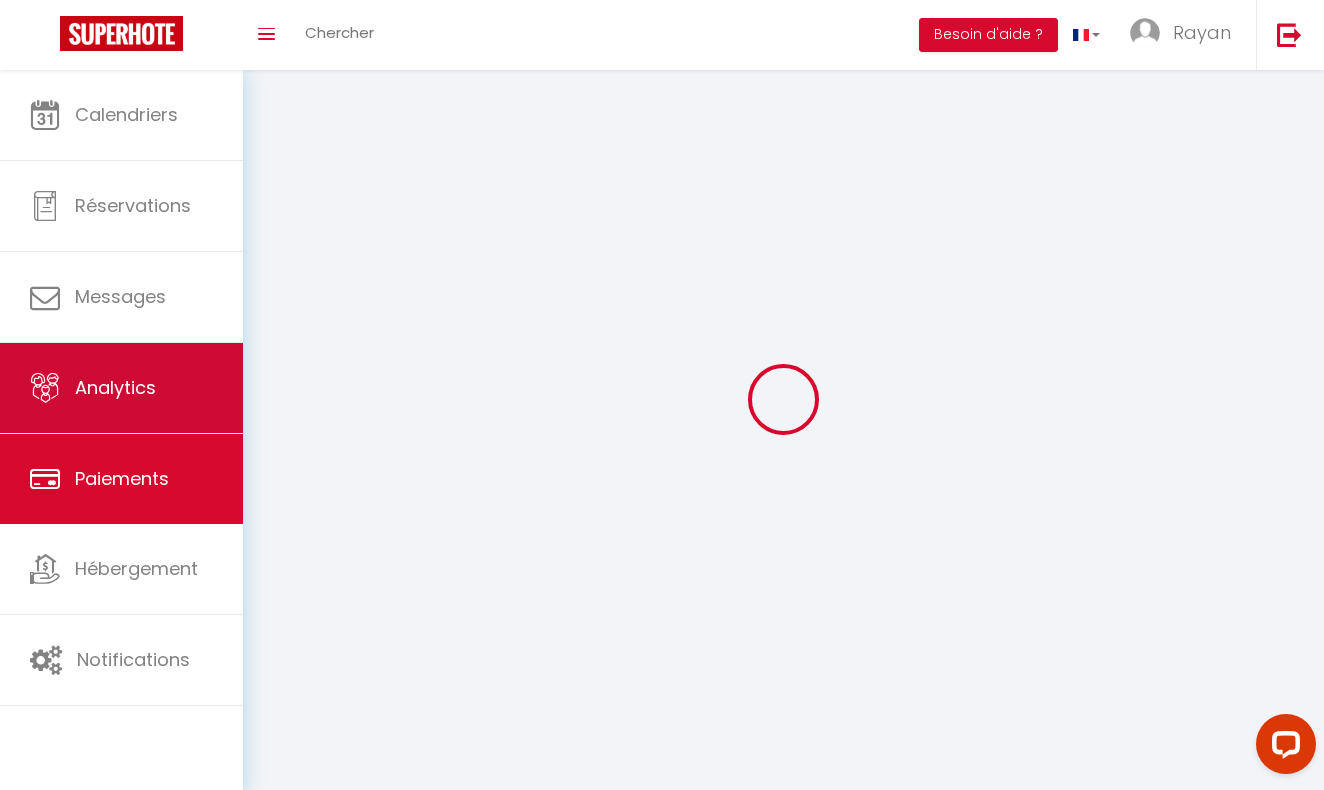 select on "2" 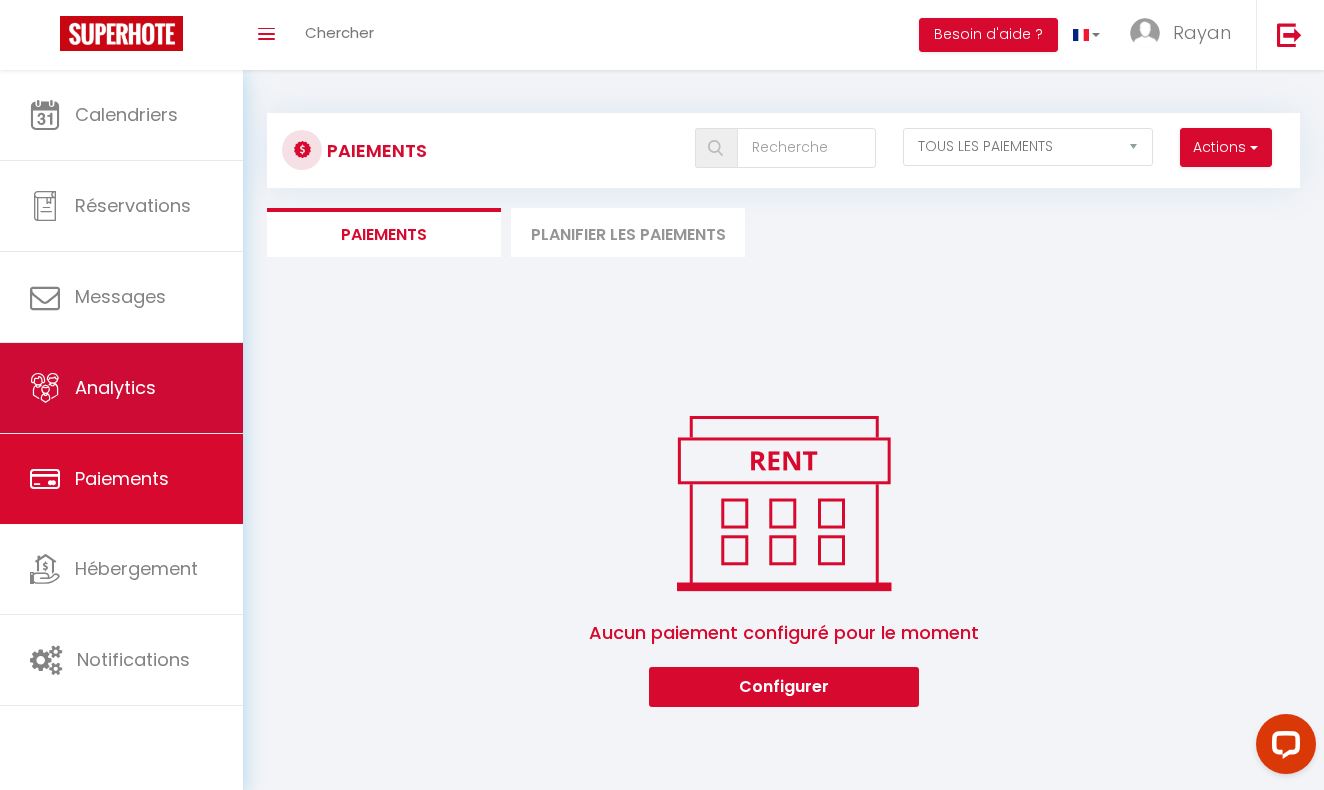 click on "Analytics" at bounding box center (121, 388) 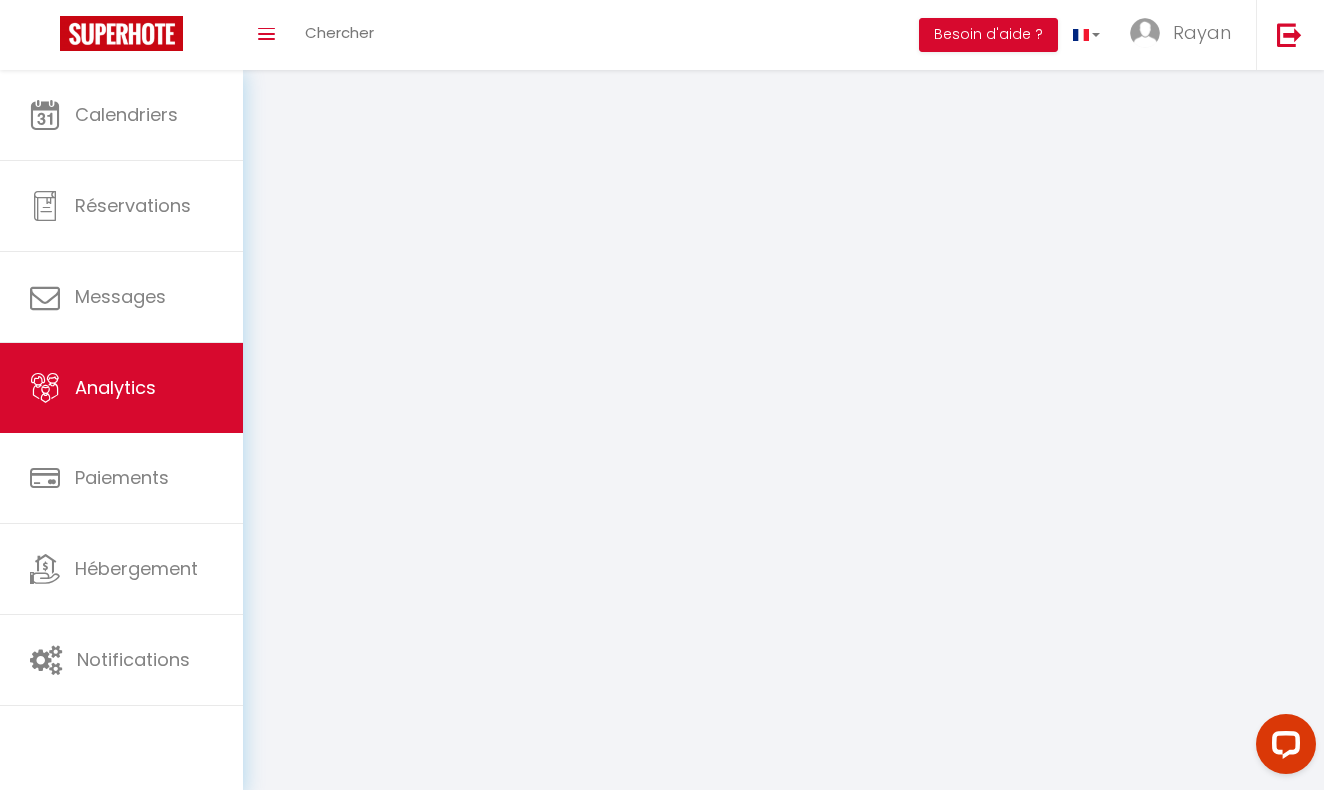 select on "2025" 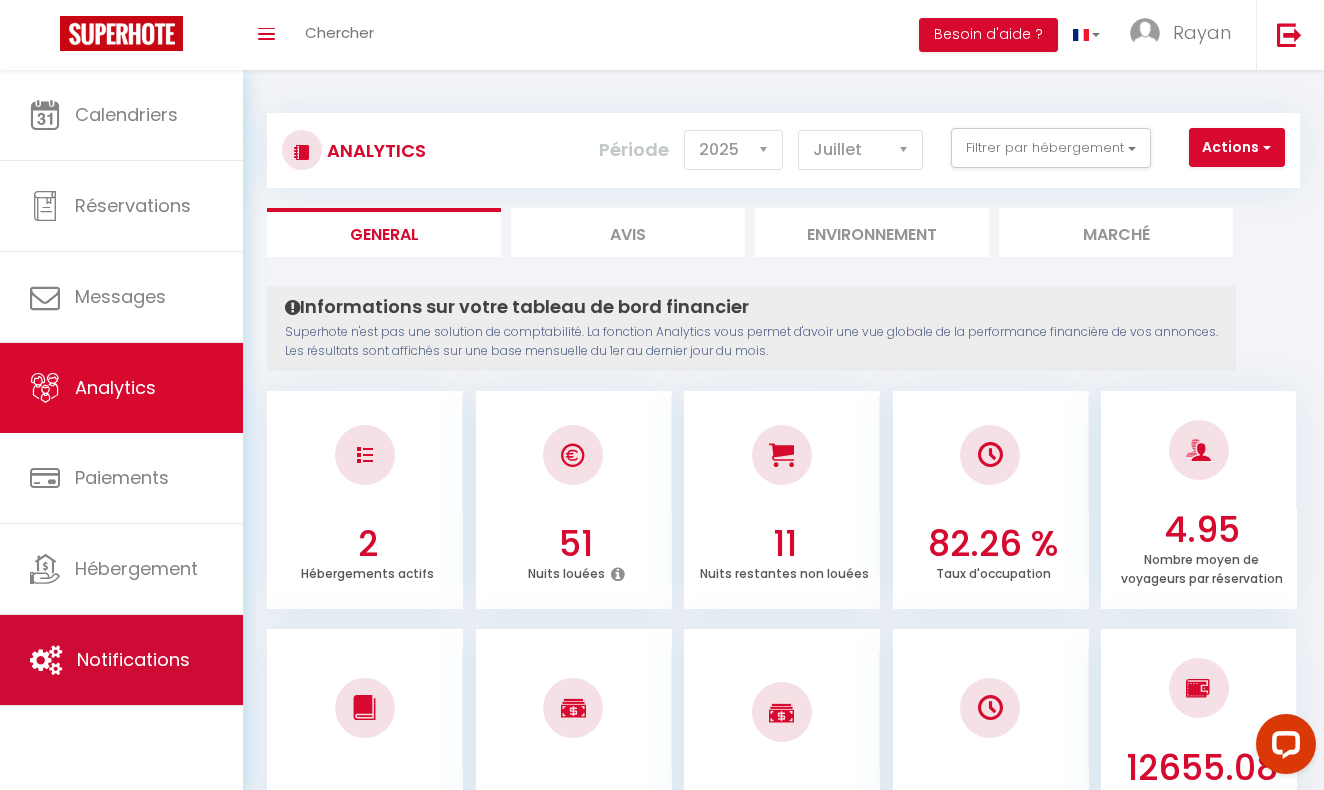 click on "Notifications" at bounding box center (133, 659) 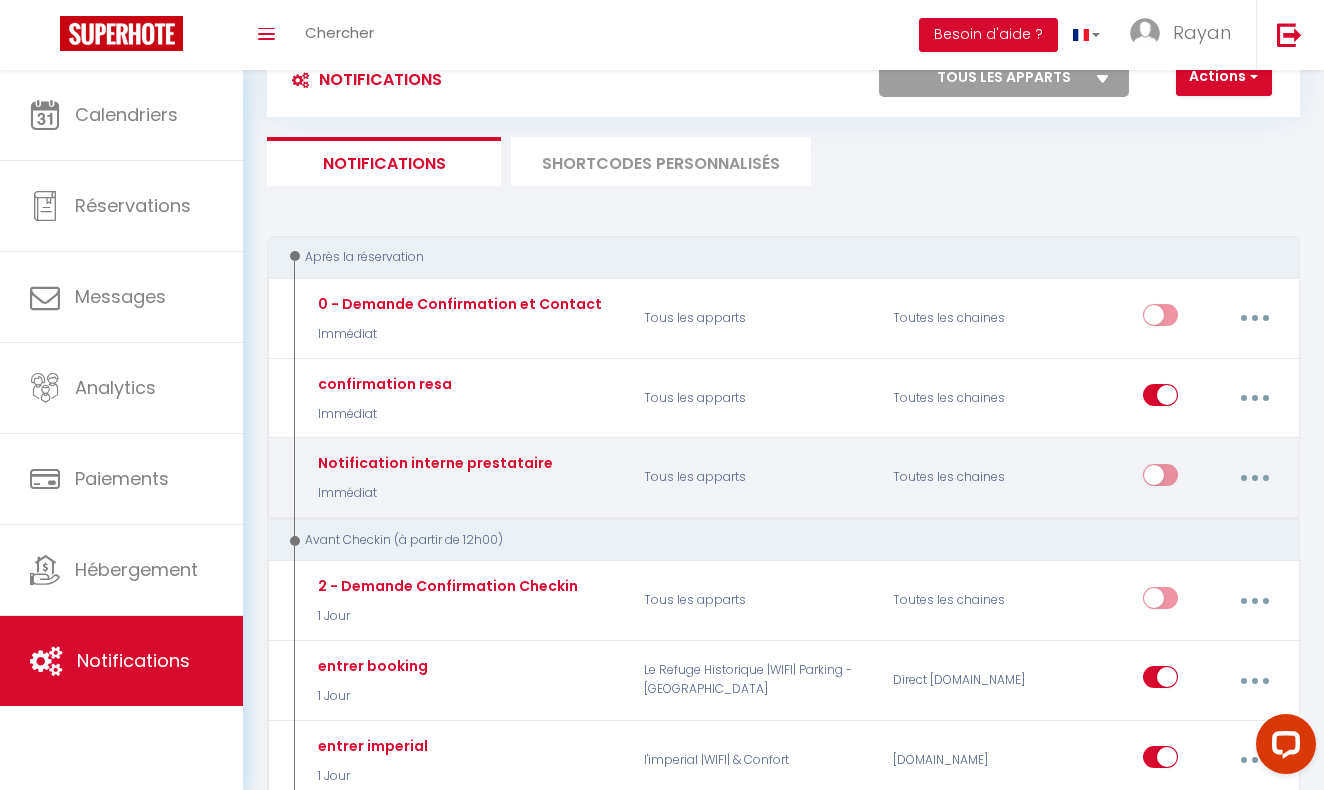 scroll, scrollTop: 80, scrollLeft: 0, axis: vertical 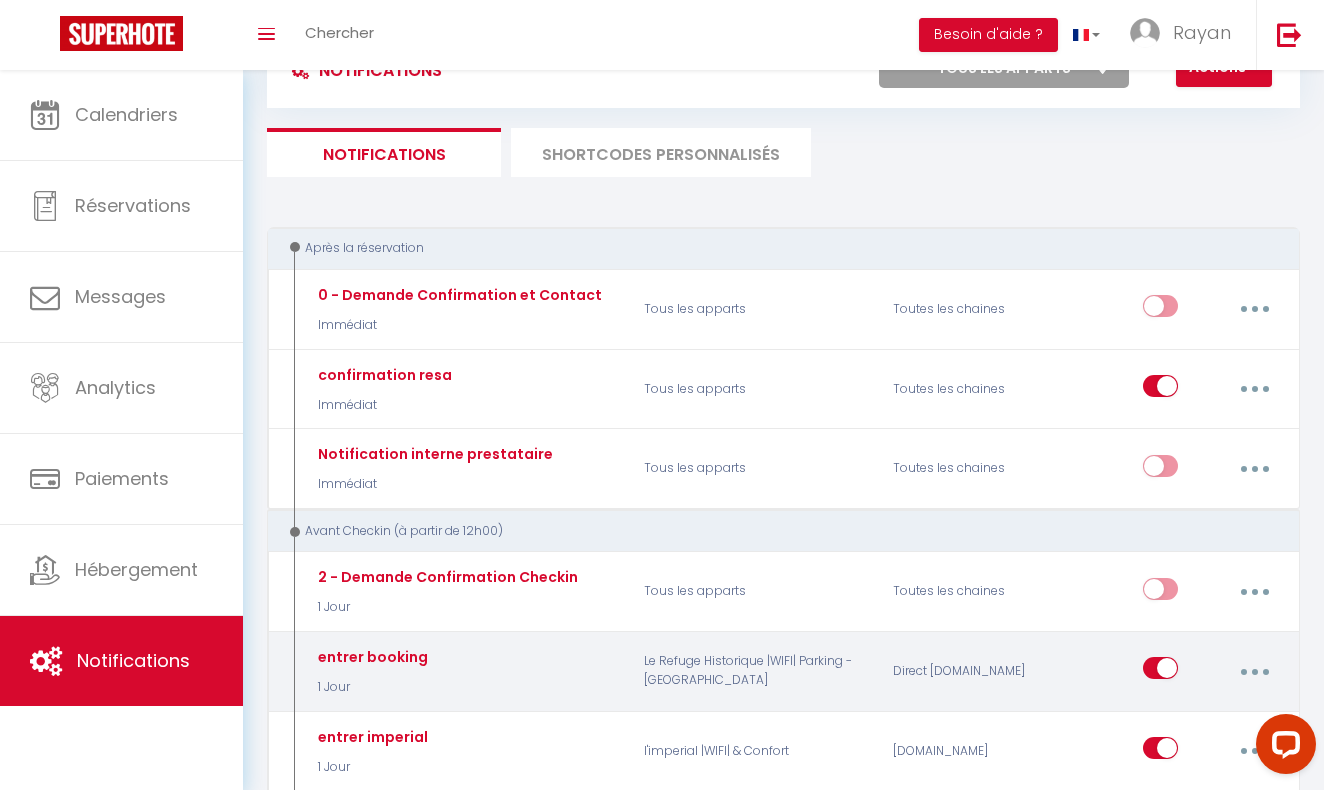 click at bounding box center [1254, 671] 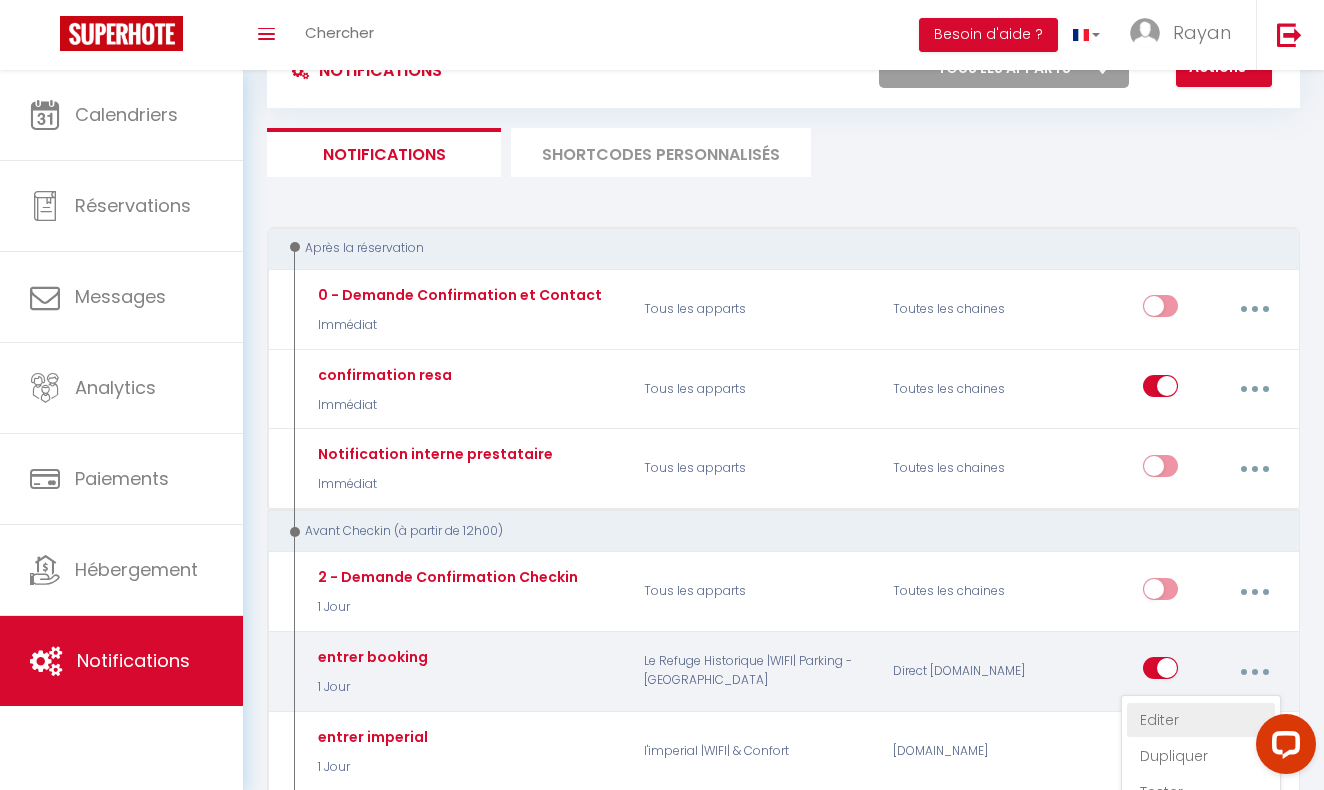 click on "Editer" at bounding box center [1201, 720] 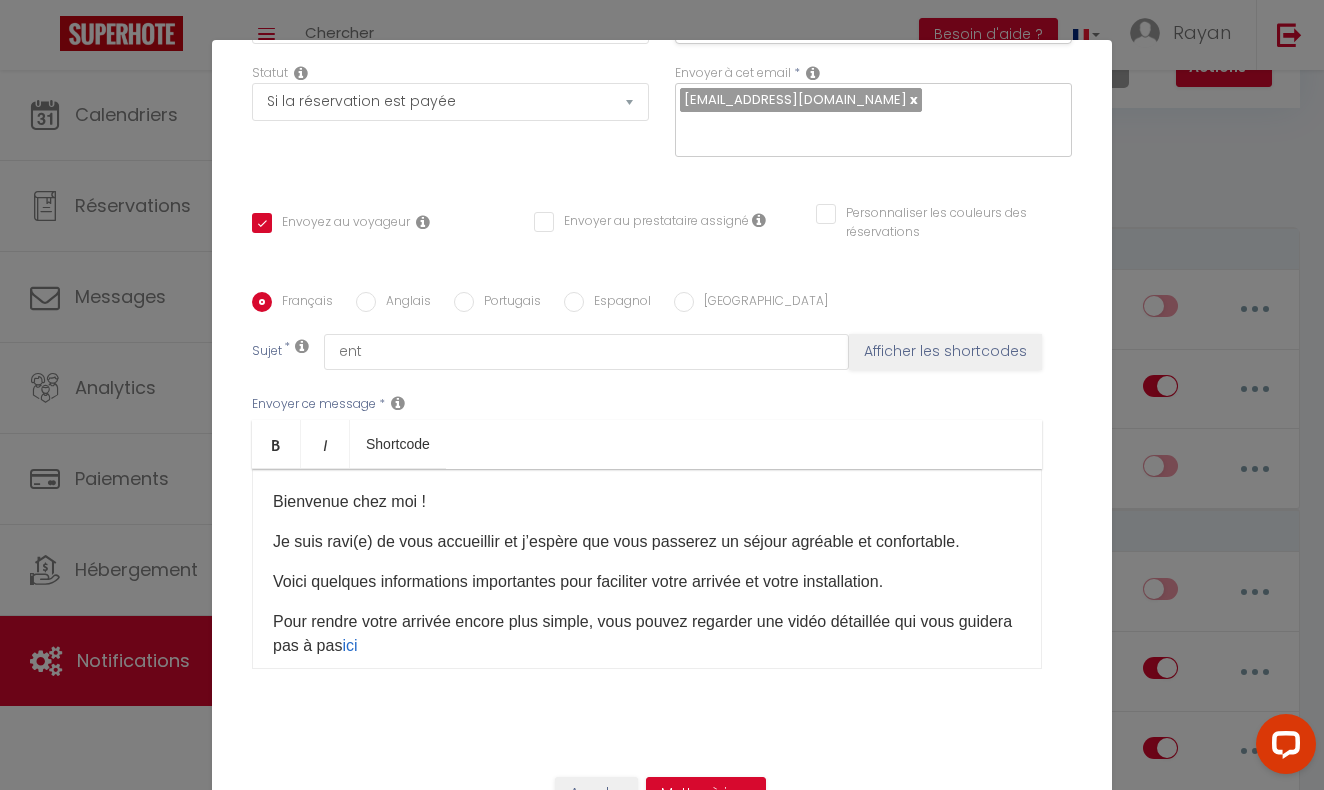 scroll, scrollTop: 301, scrollLeft: 0, axis: vertical 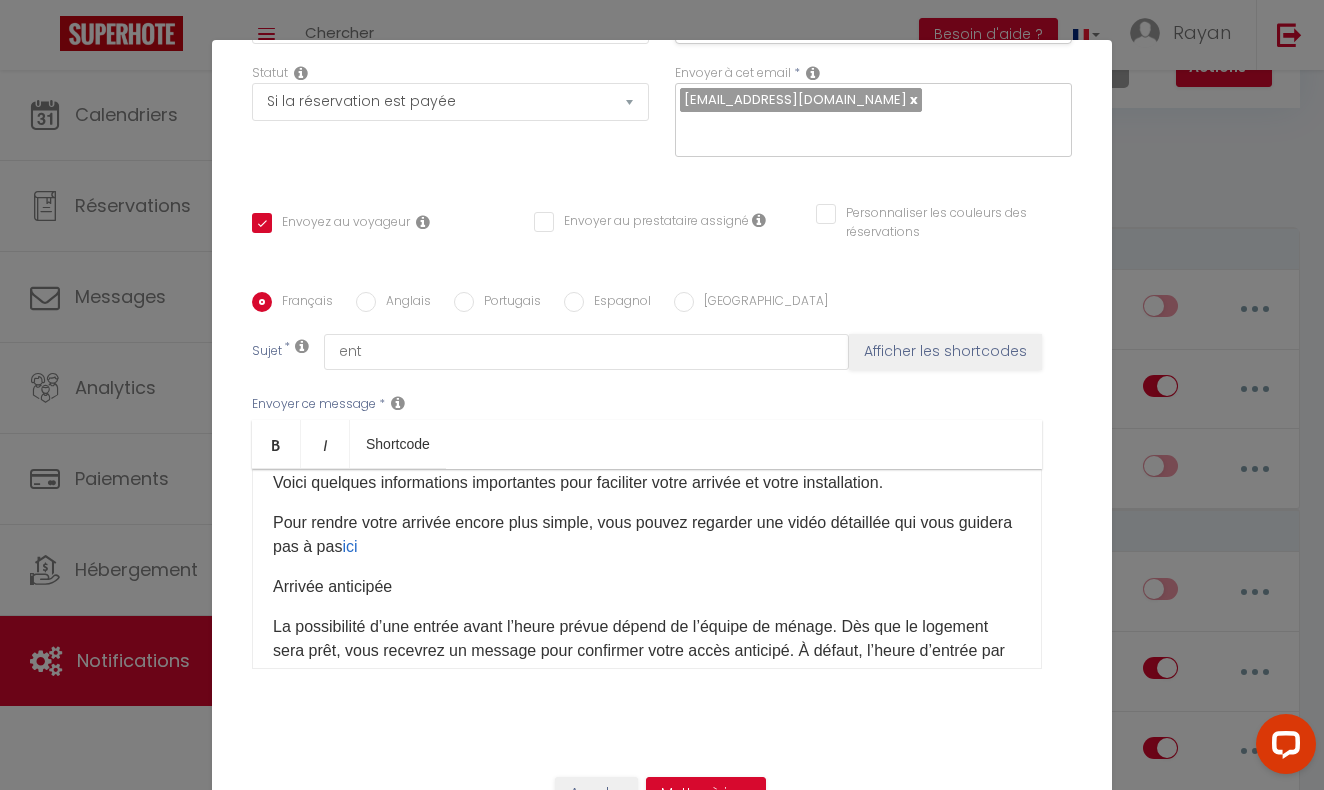 click on "Pour rendre votre arrivée encore plus simple, vous pouvez regarder une vidéo détaillée qui vous guidera pas à pas ici ​ ​ ​​​​​​​" at bounding box center [647, 535] 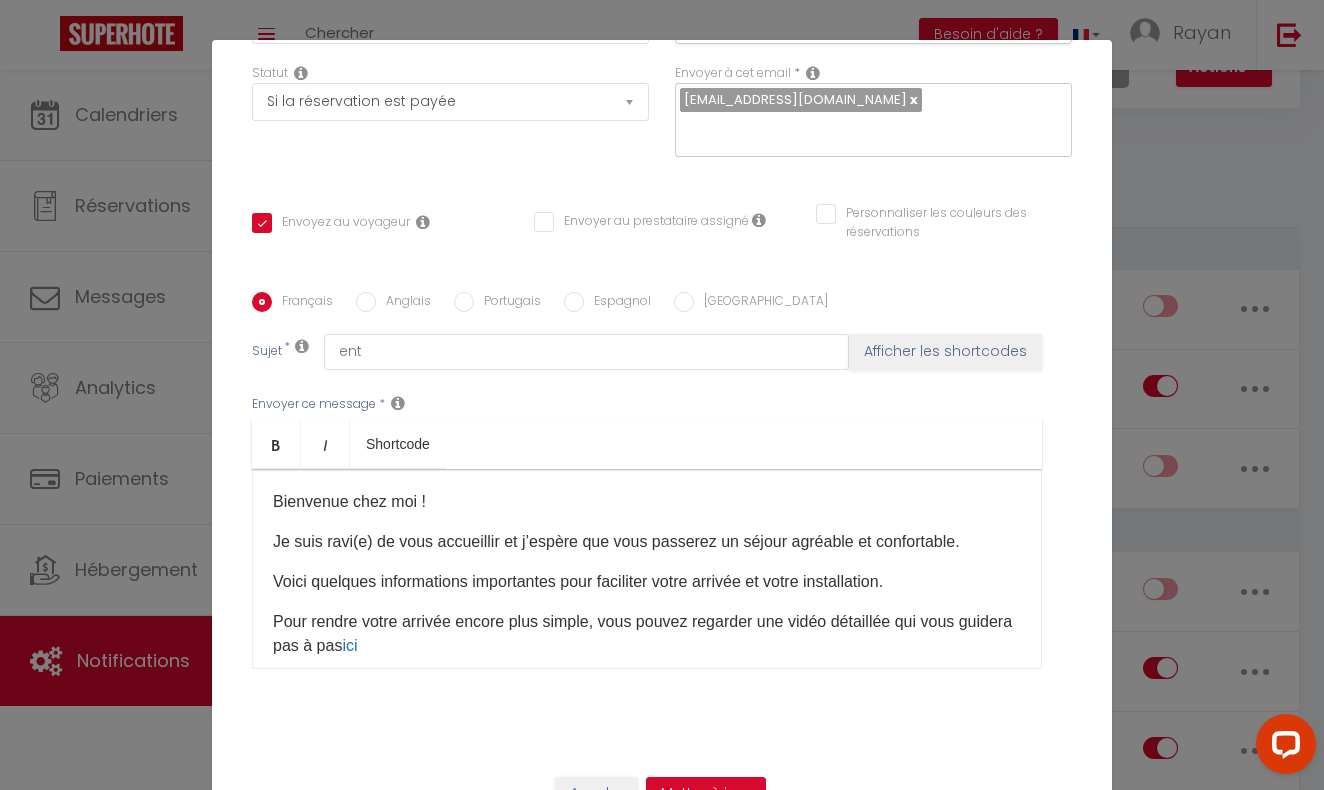 scroll, scrollTop: 0, scrollLeft: 0, axis: both 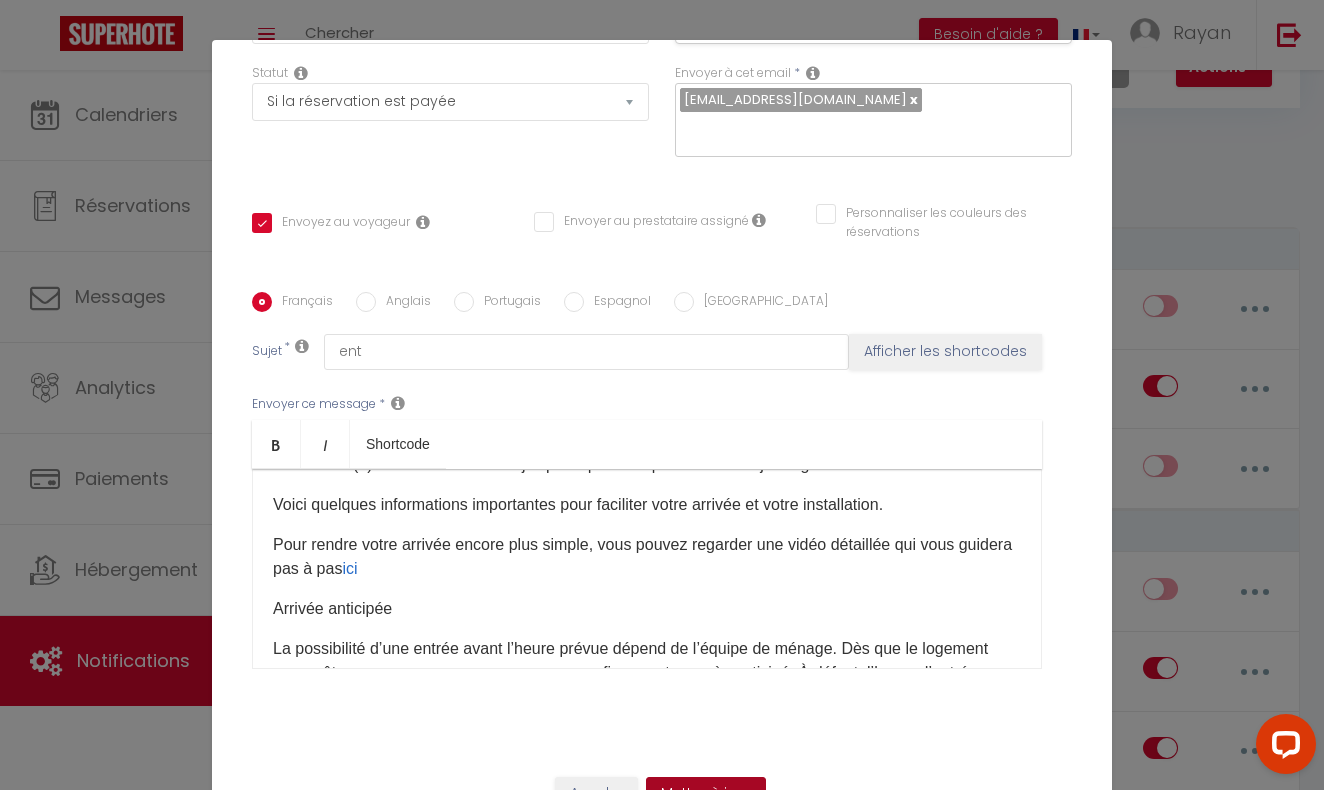 click on "Mettre à jour" at bounding box center [706, 794] 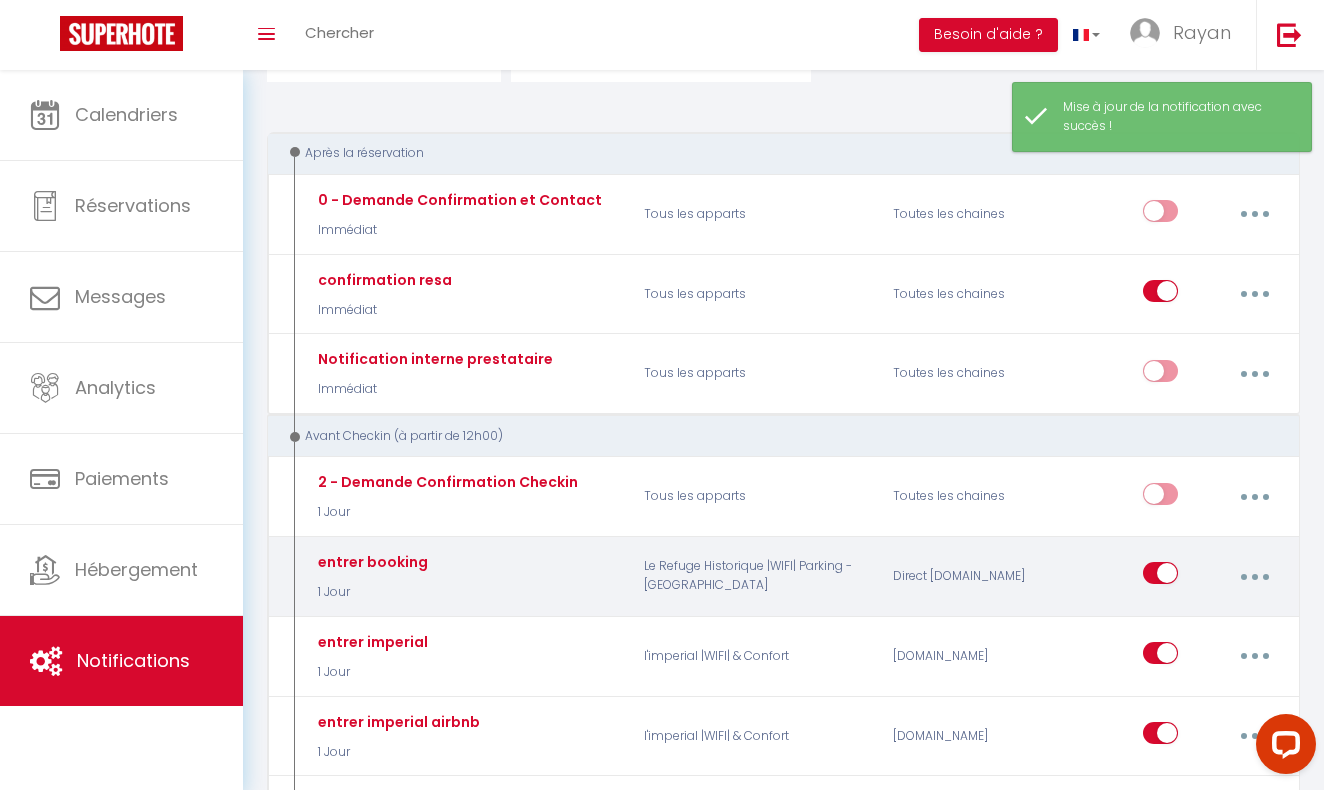 scroll, scrollTop: 176, scrollLeft: 0, axis: vertical 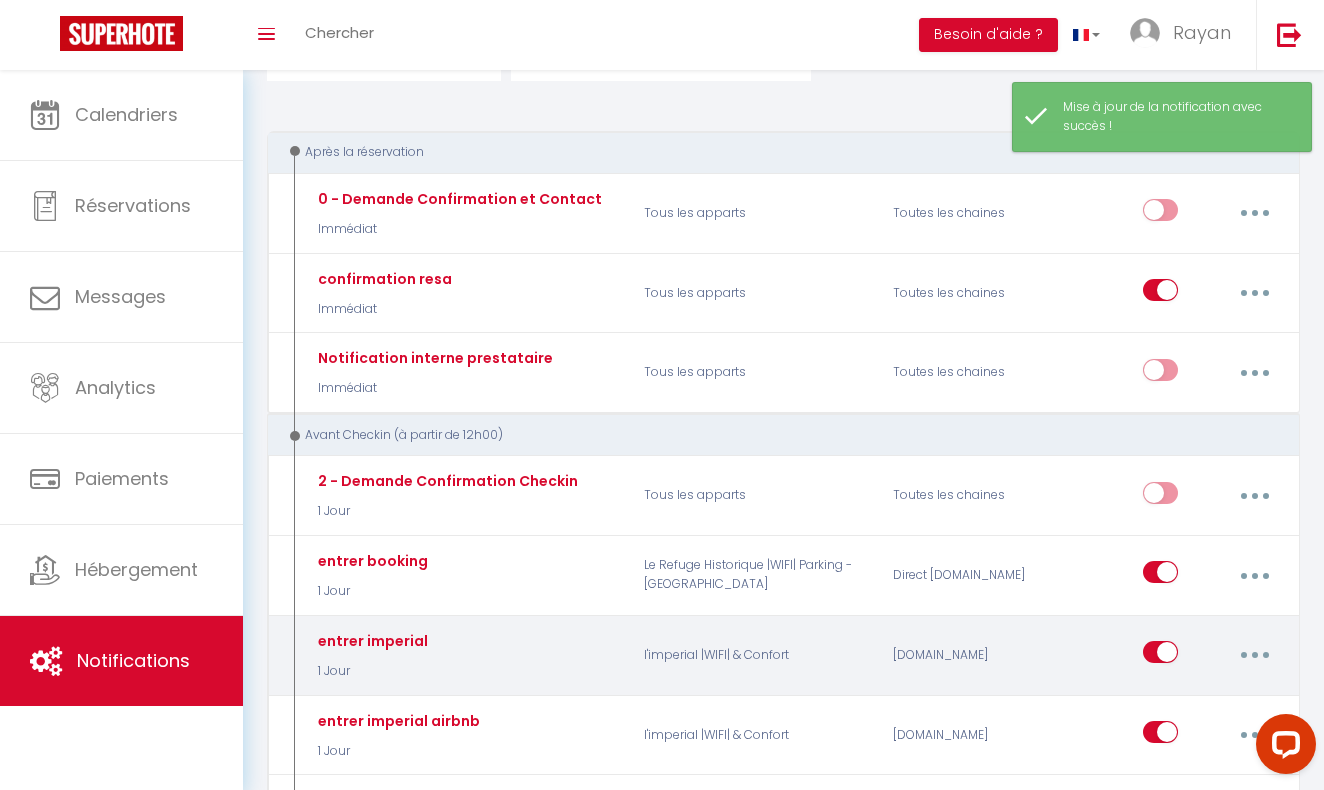 click at bounding box center [1254, 655] 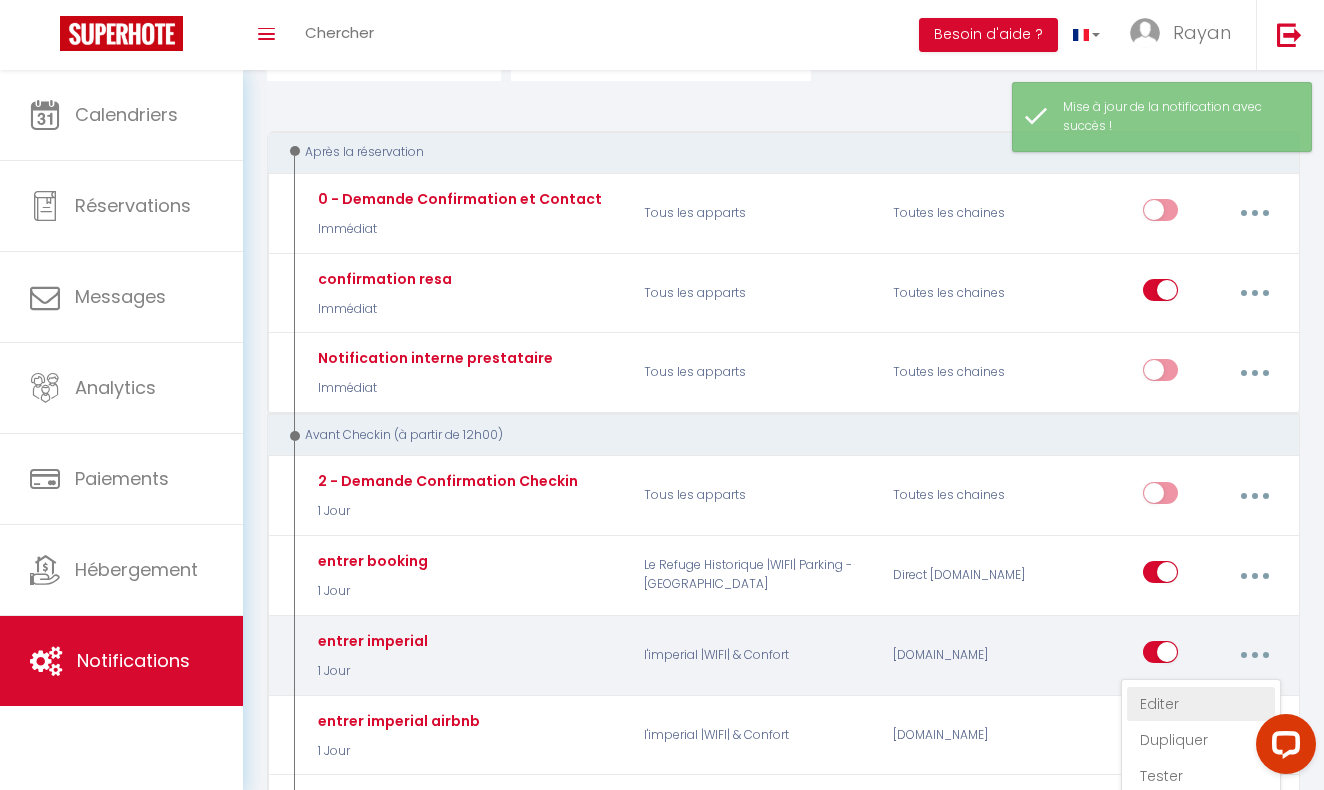 click on "Editer" at bounding box center [1201, 704] 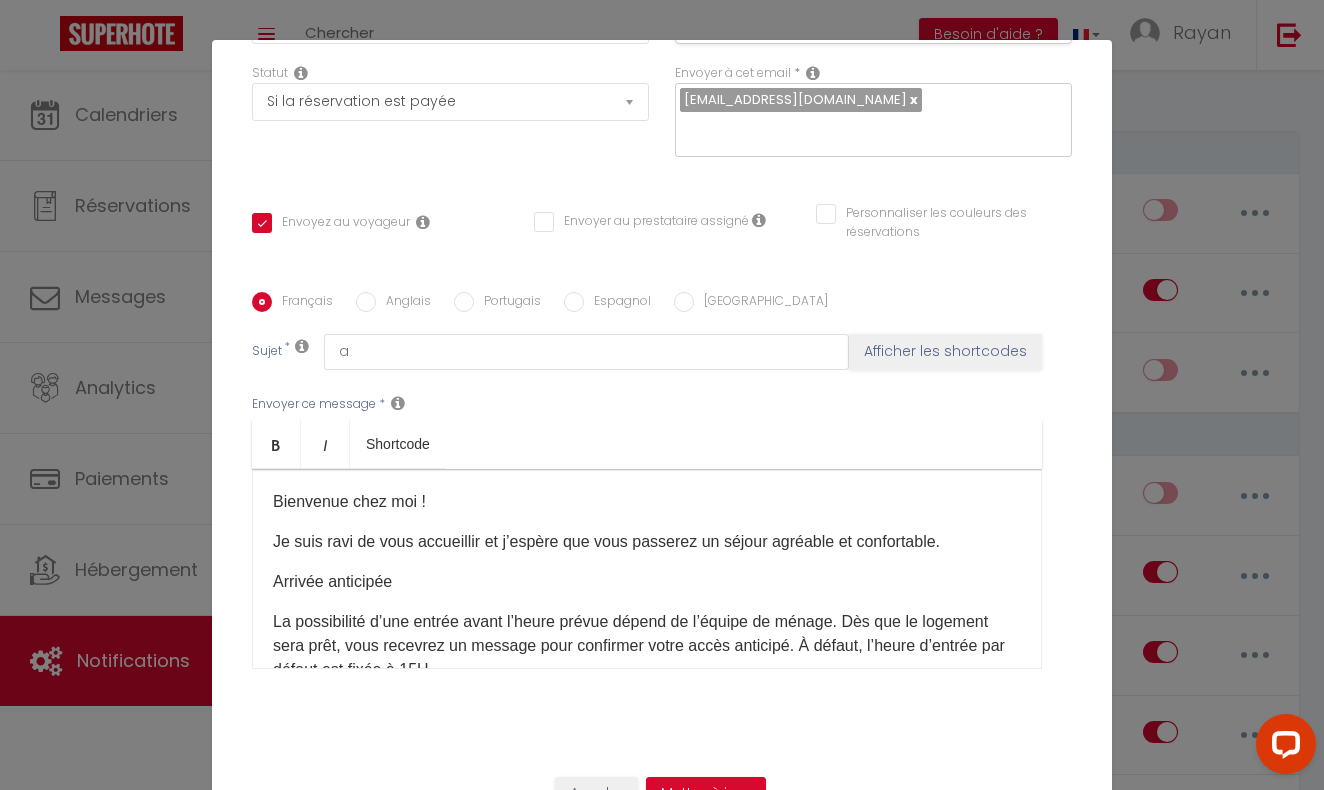 scroll, scrollTop: 0, scrollLeft: 0, axis: both 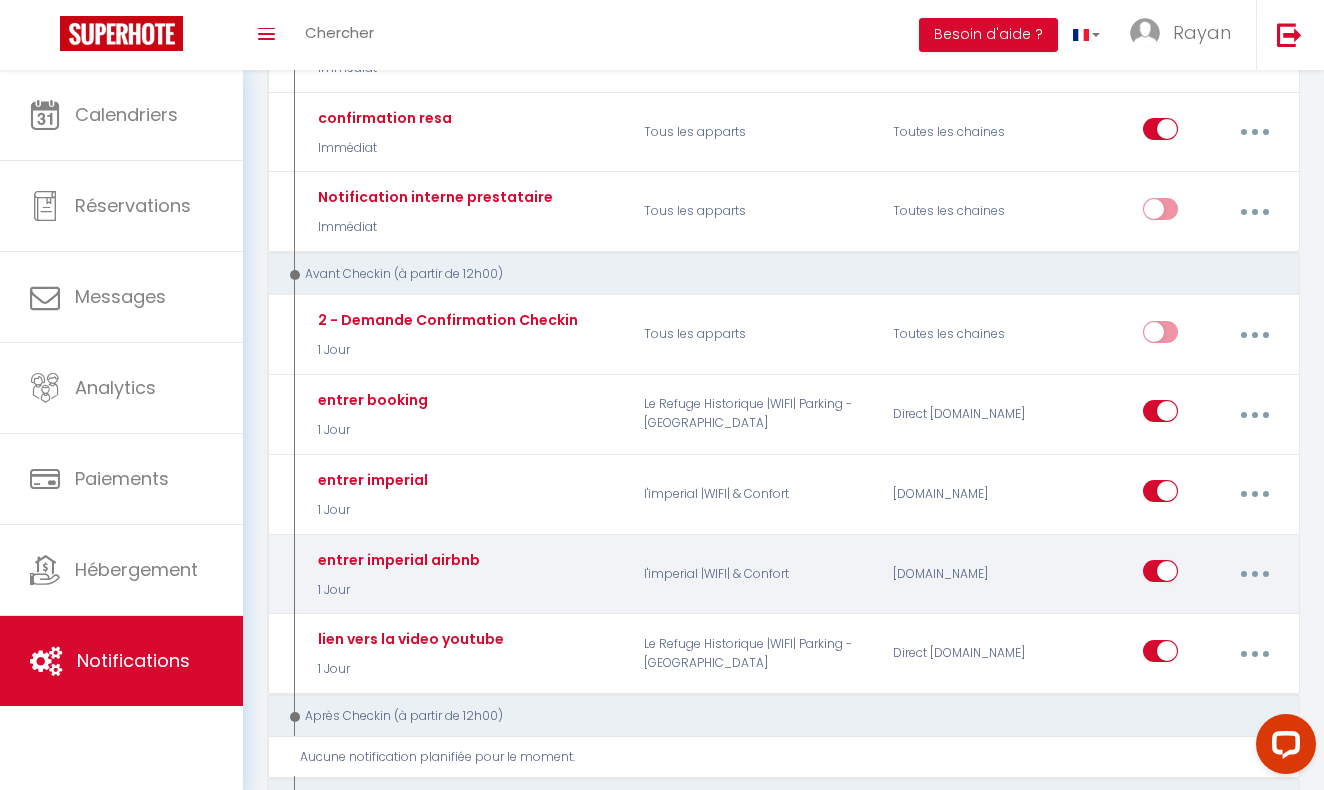 click at bounding box center (1255, 574) 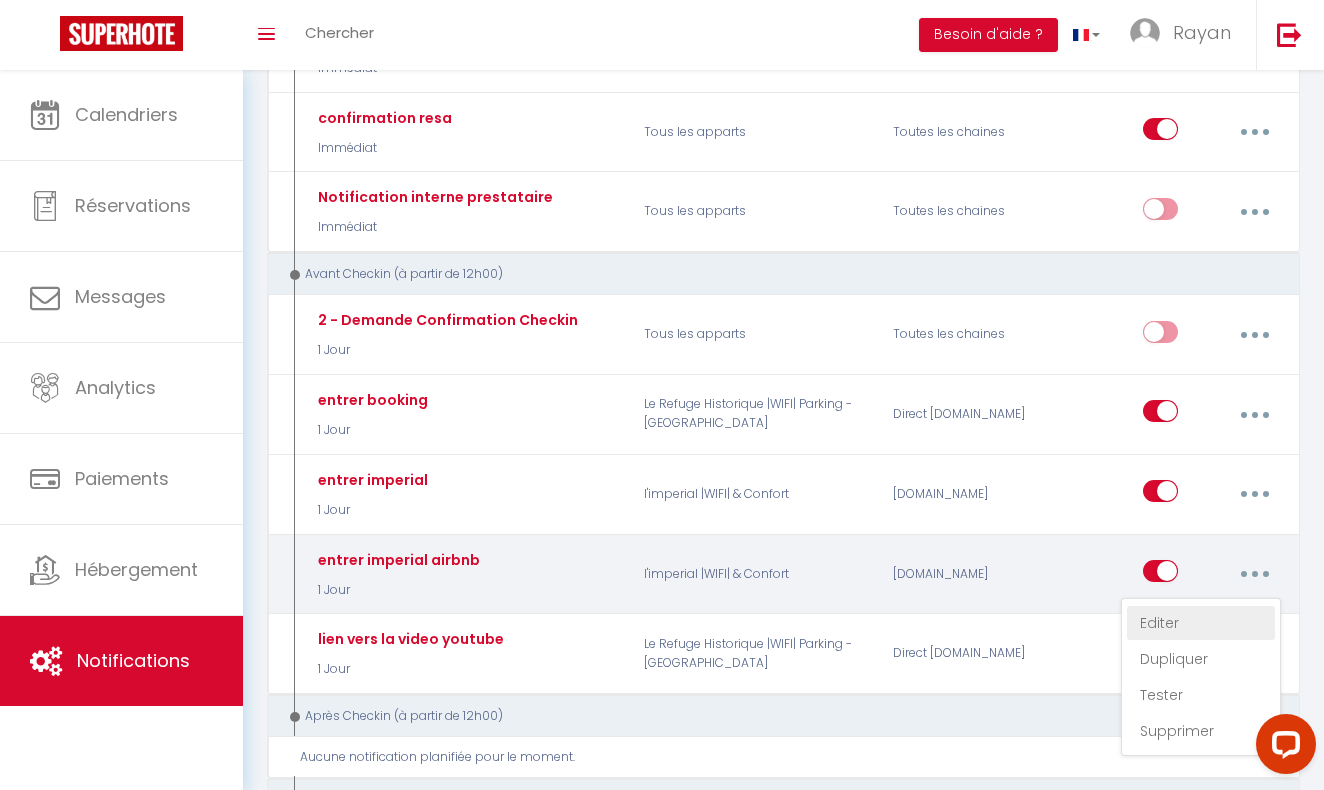 click on "Editer" at bounding box center [1201, 623] 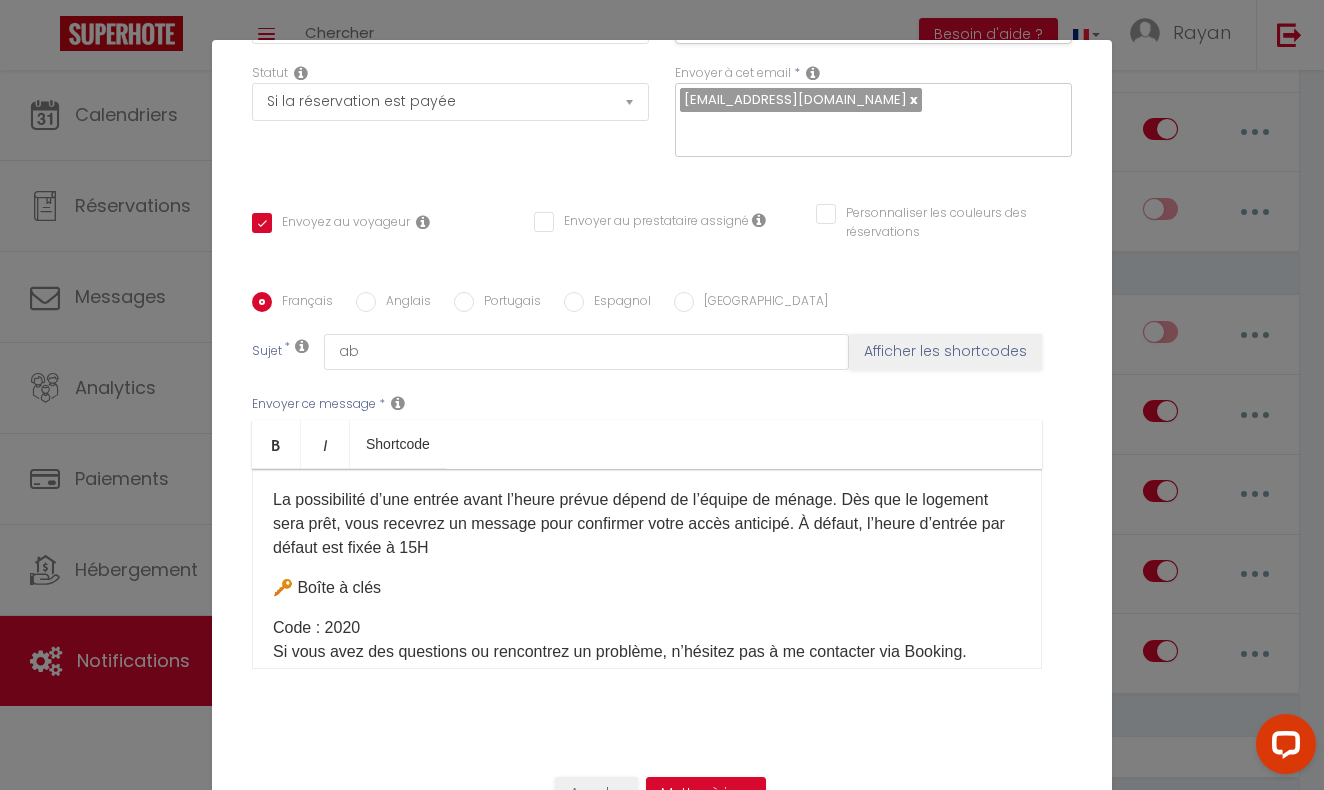 scroll, scrollTop: 117, scrollLeft: 0, axis: vertical 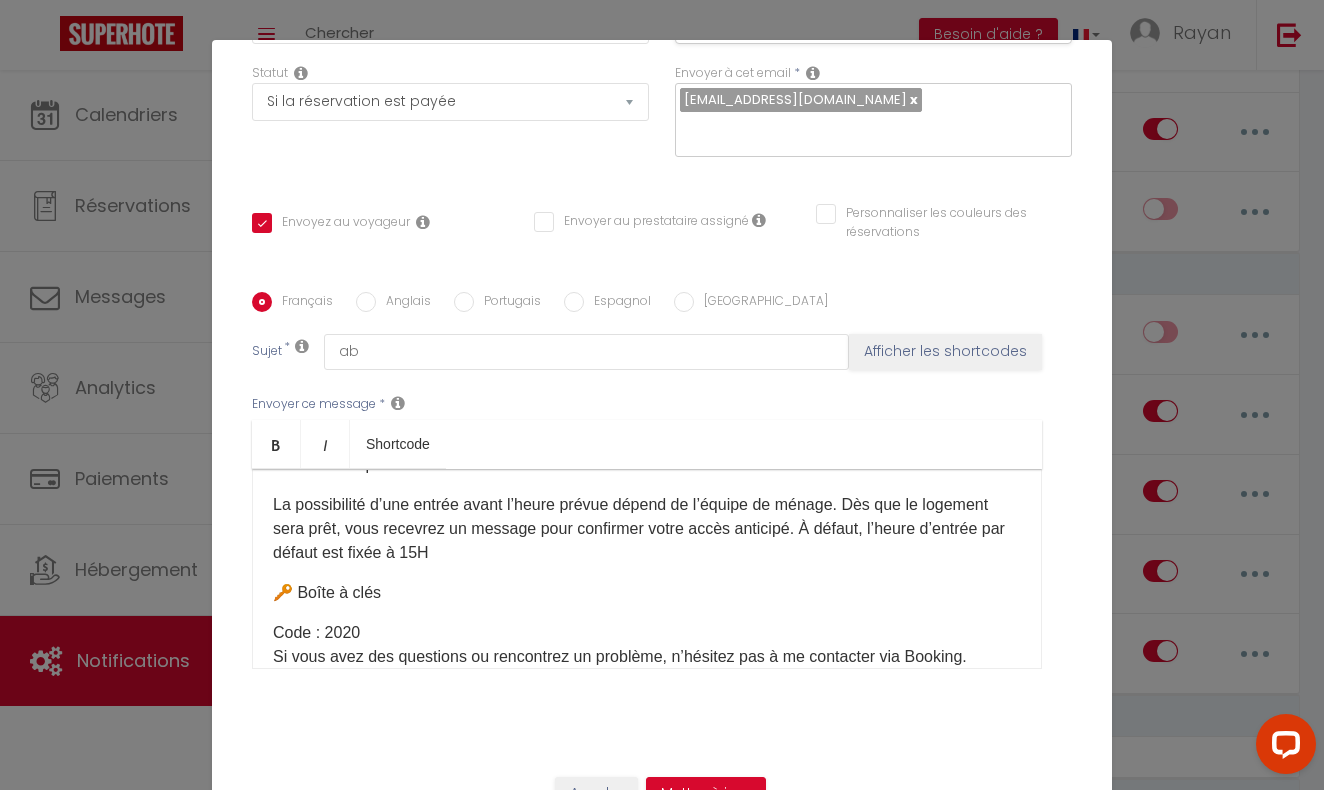 click on "🔑 Boîte à clés" at bounding box center (647, 593) 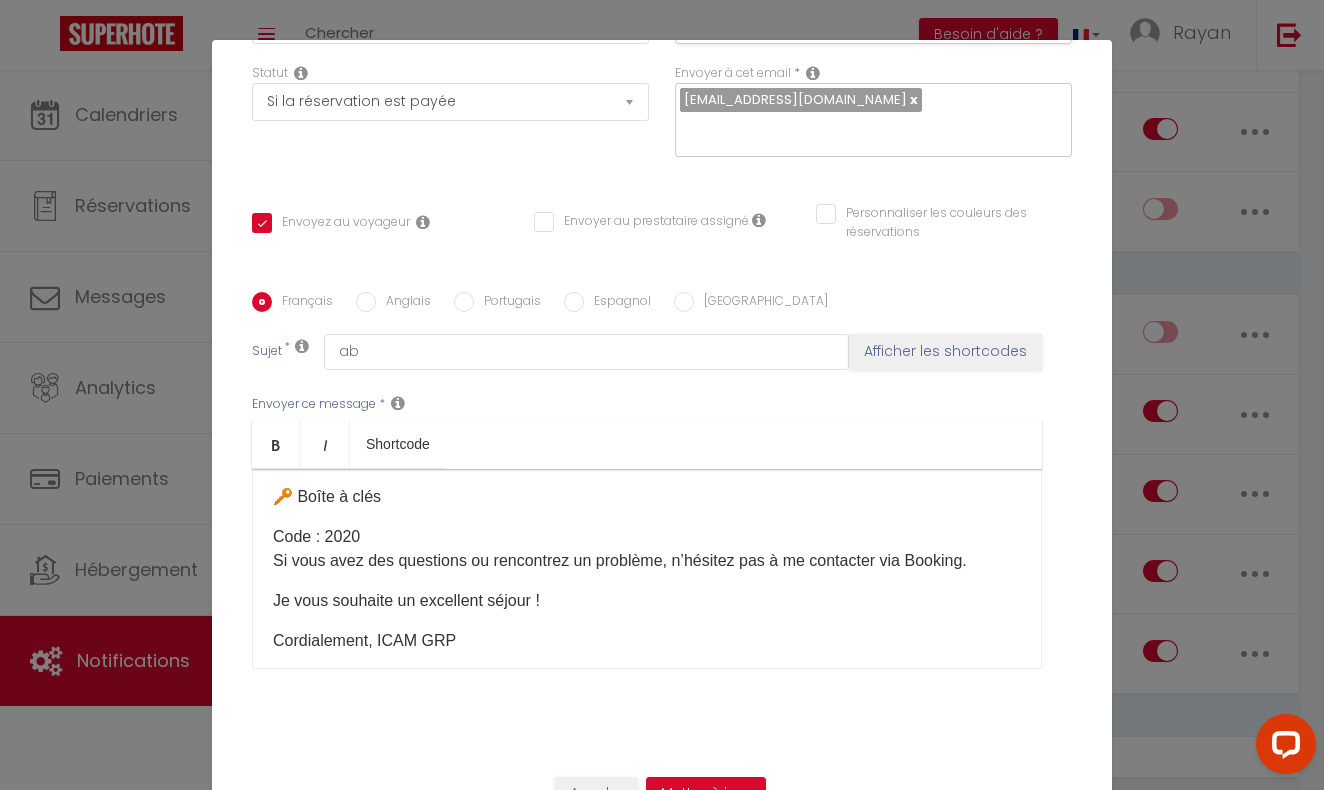 scroll, scrollTop: 223, scrollLeft: 0, axis: vertical 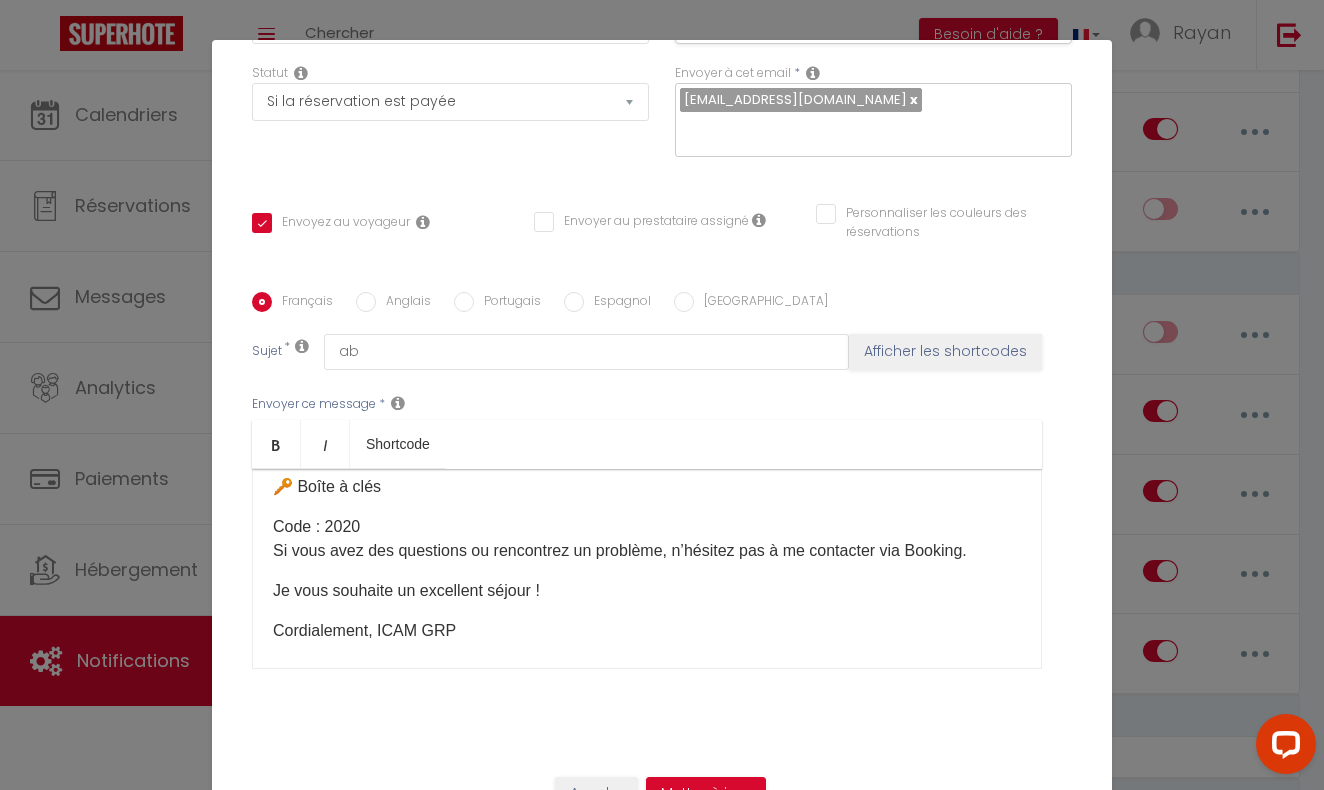 click on "Cordialement, ICAM GRP" at bounding box center (647, 631) 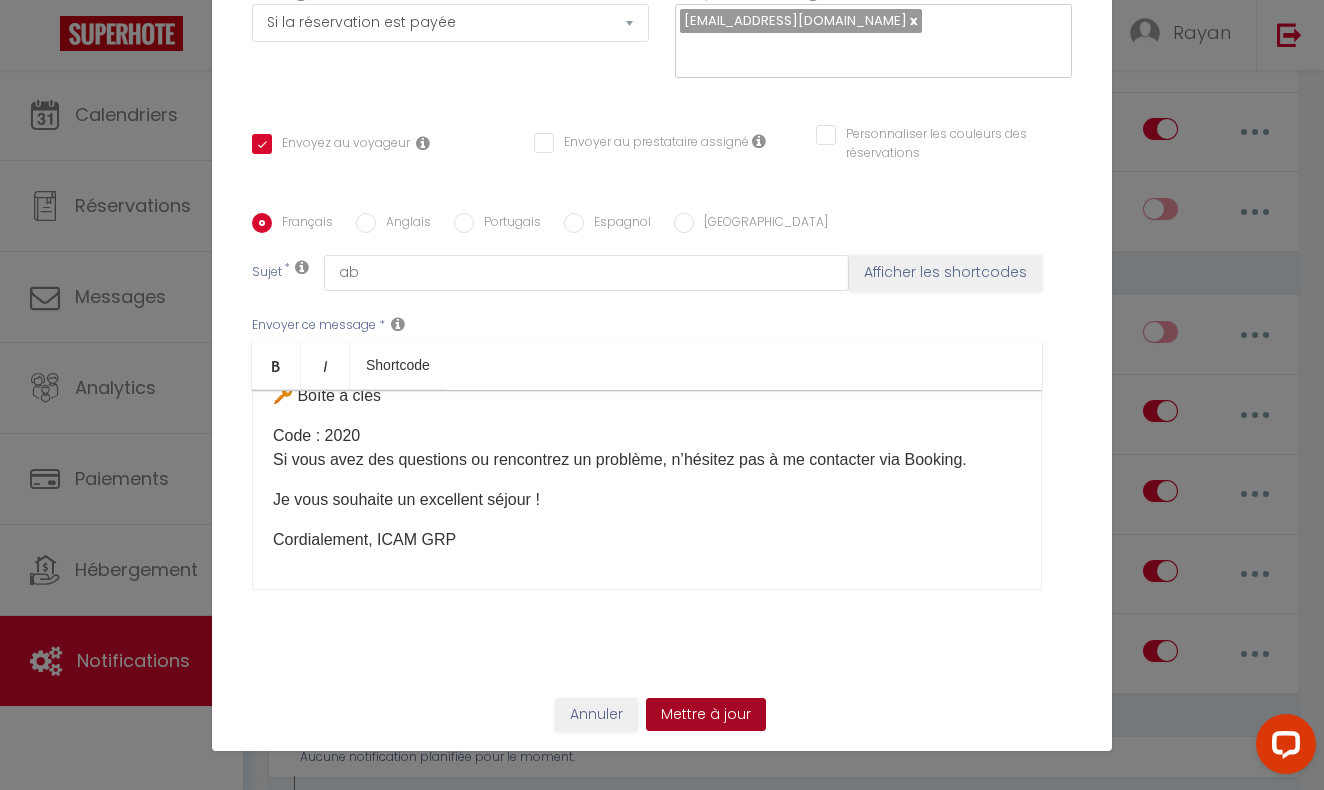 scroll, scrollTop: 79, scrollLeft: 0, axis: vertical 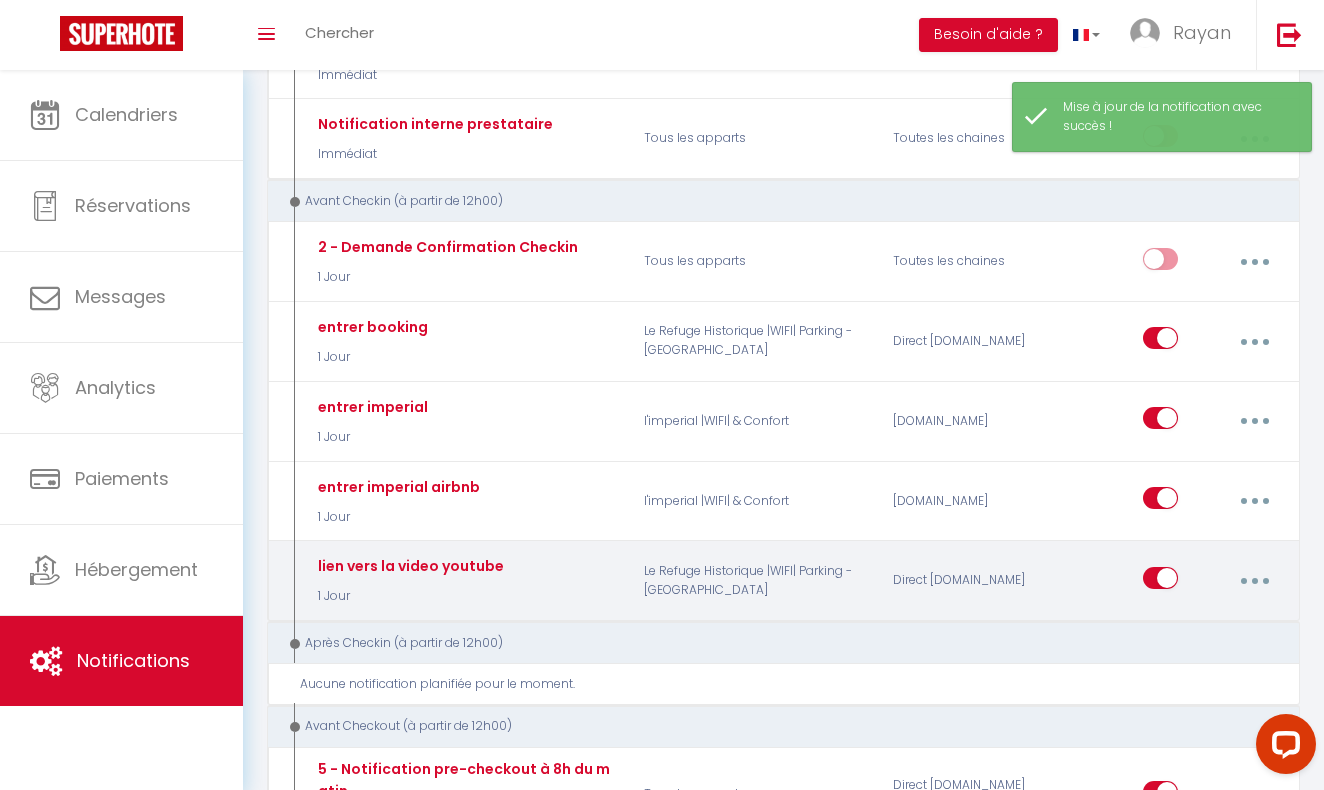 click at bounding box center (1254, 581) 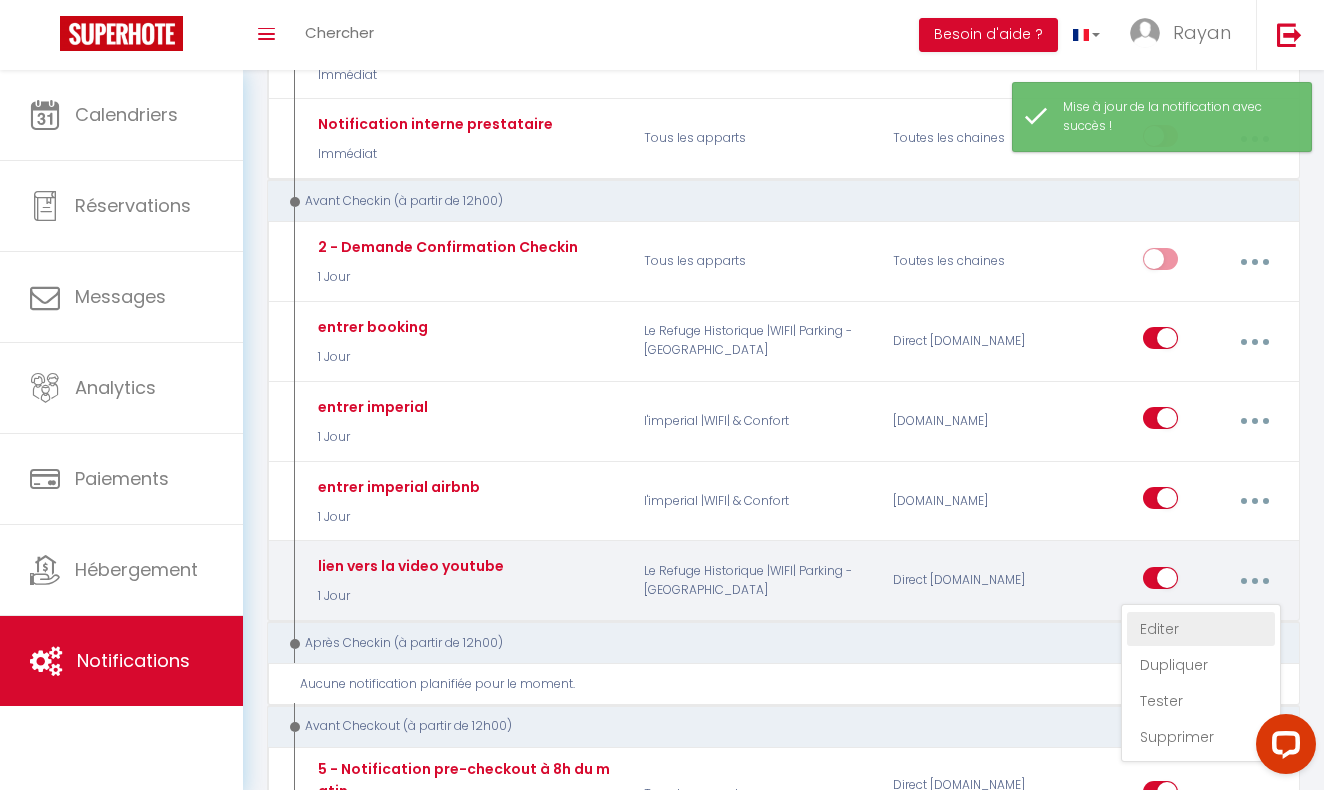 click on "Editer" at bounding box center (1201, 629) 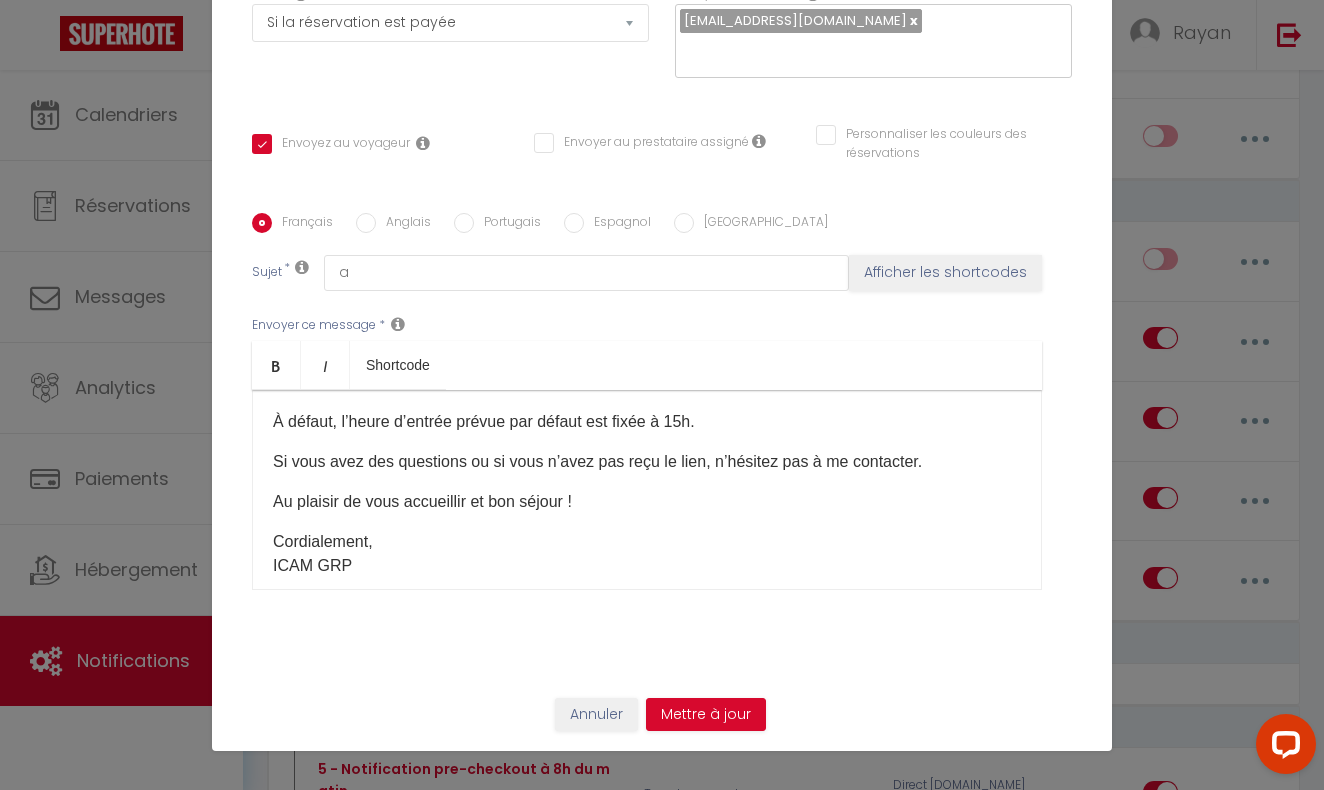 scroll, scrollTop: 354, scrollLeft: 0, axis: vertical 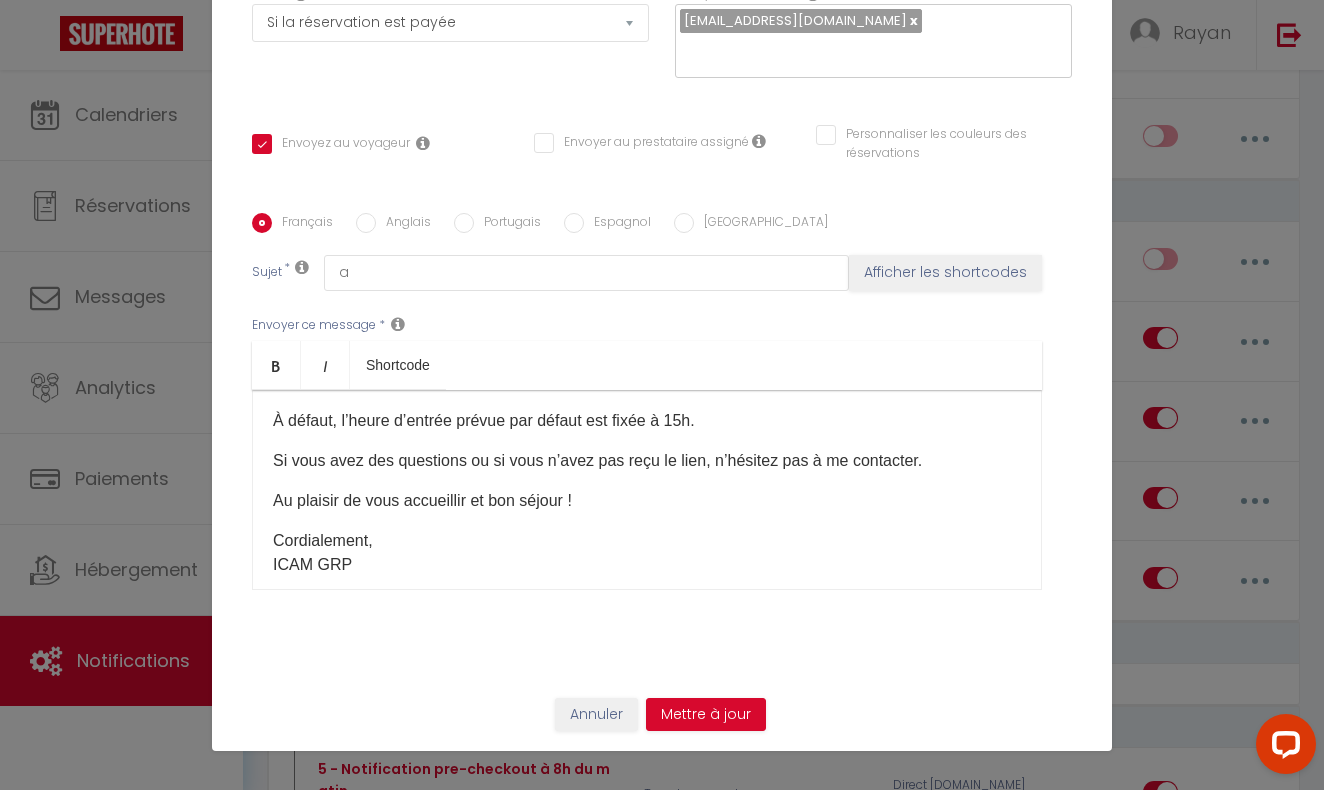 click on "Cordialement,  ICAM GRP" at bounding box center [647, 553] 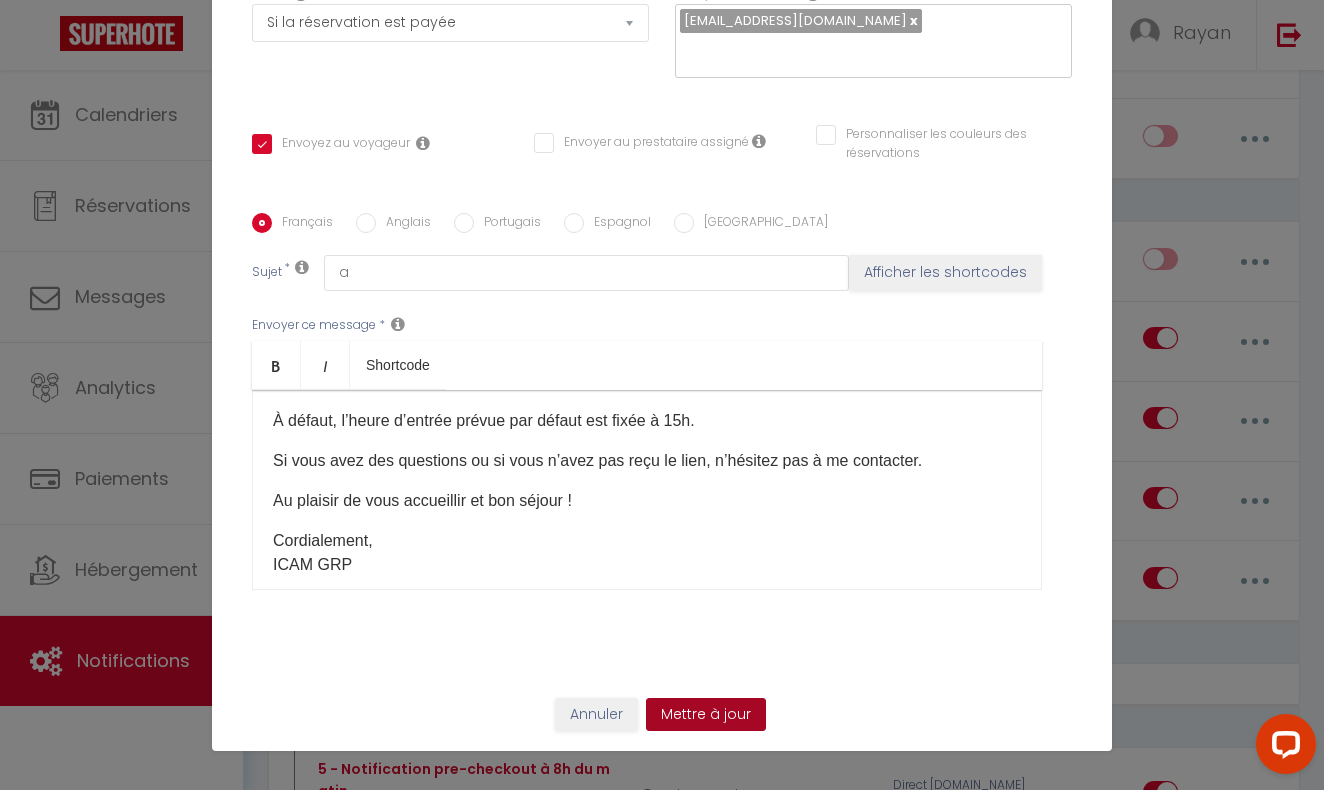 click on "Mettre à jour" at bounding box center (706, 715) 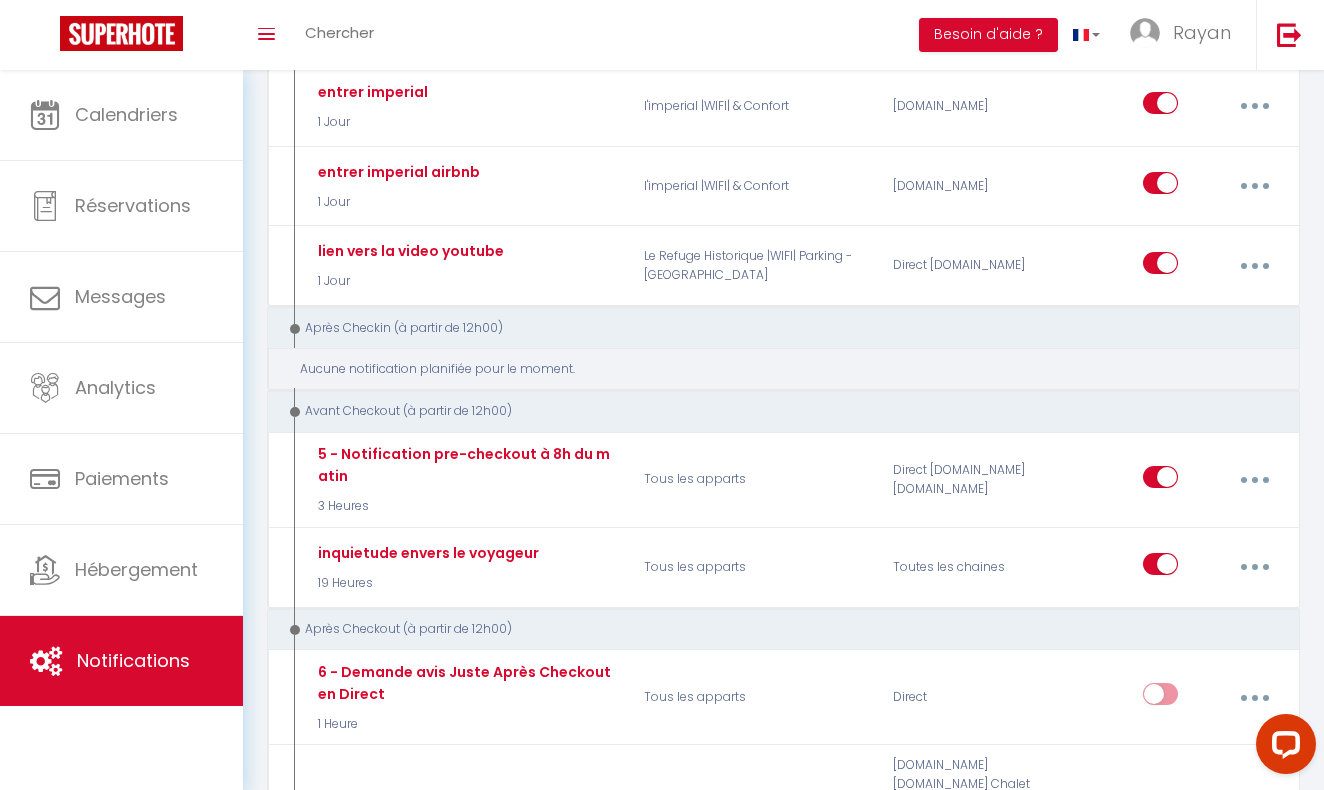 scroll, scrollTop: 728, scrollLeft: 0, axis: vertical 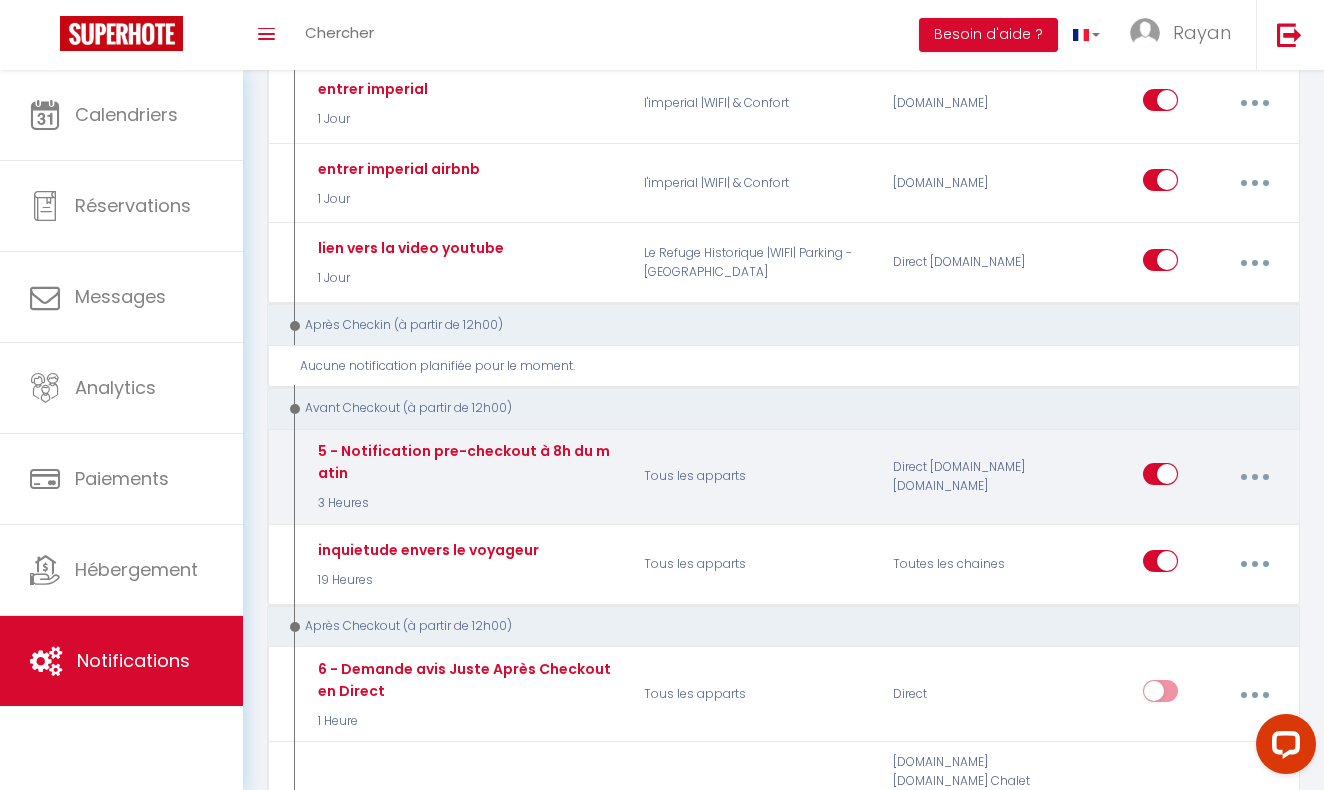 click at bounding box center [1254, 477] 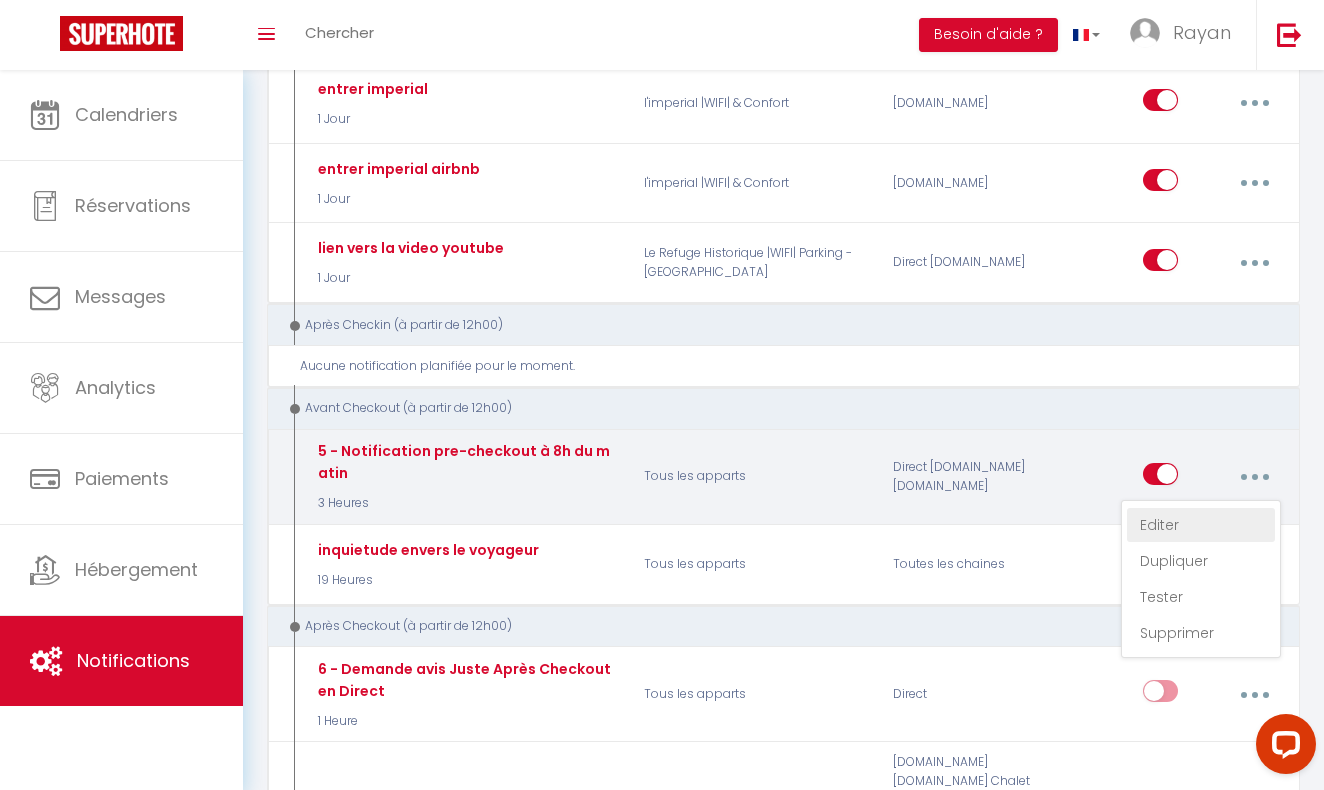 click on "Editer" at bounding box center [1201, 525] 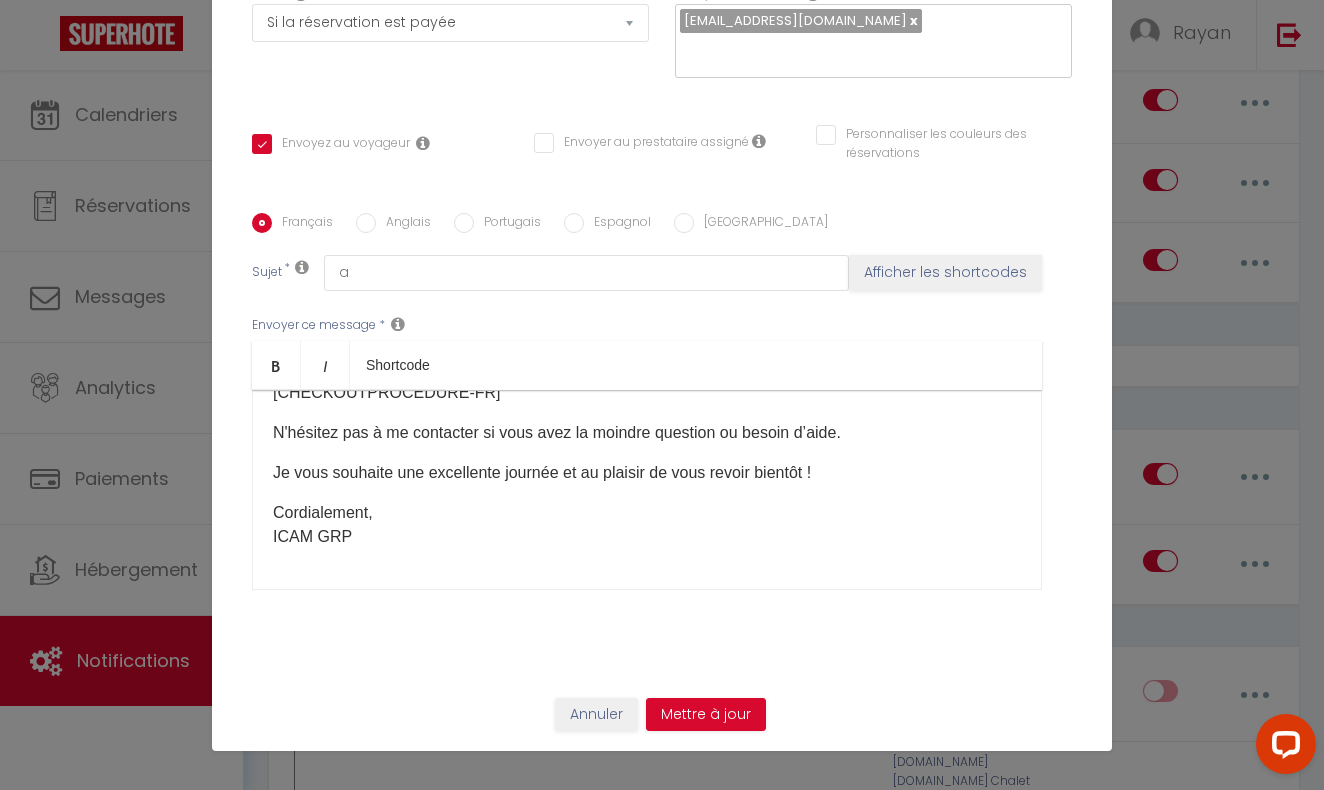 scroll, scrollTop: 190, scrollLeft: 0, axis: vertical 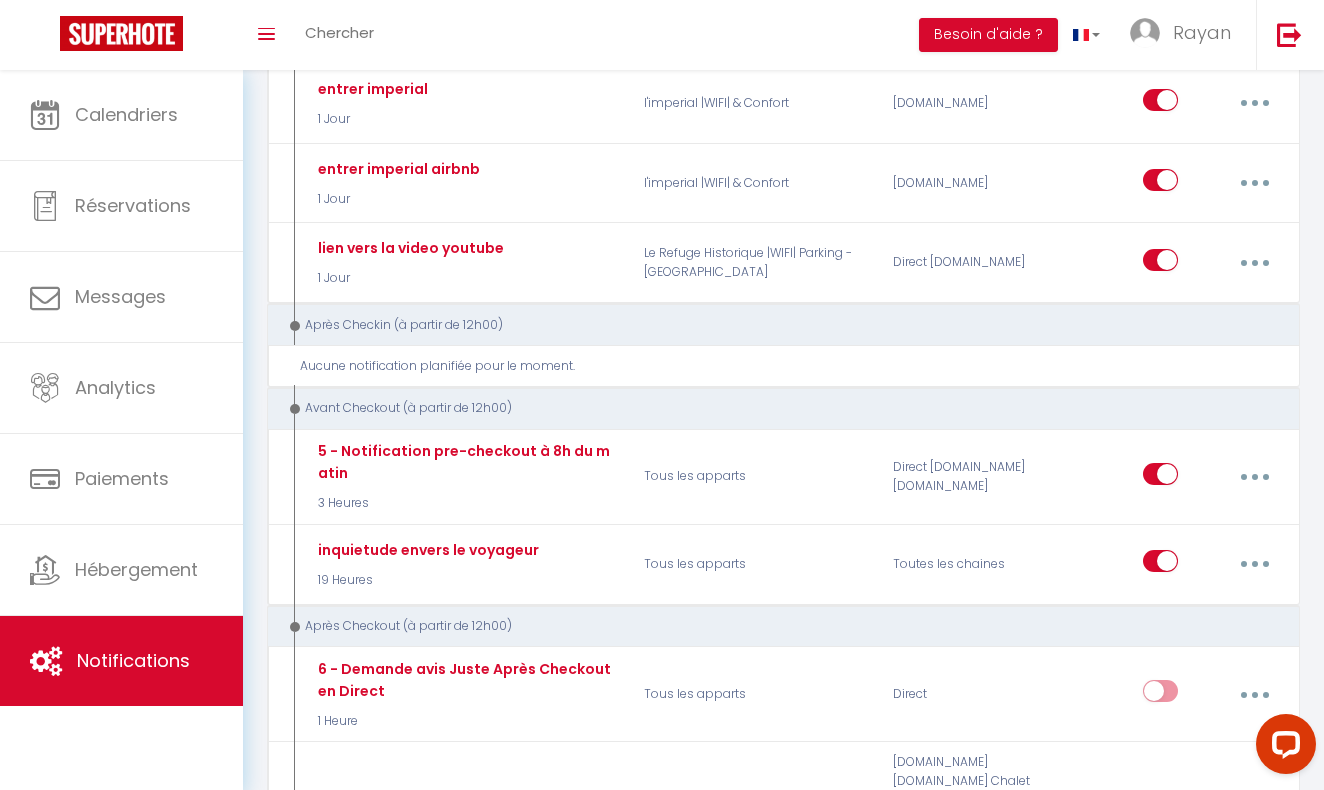 type on "5 - Notification pre-checkout à 8h du matin" 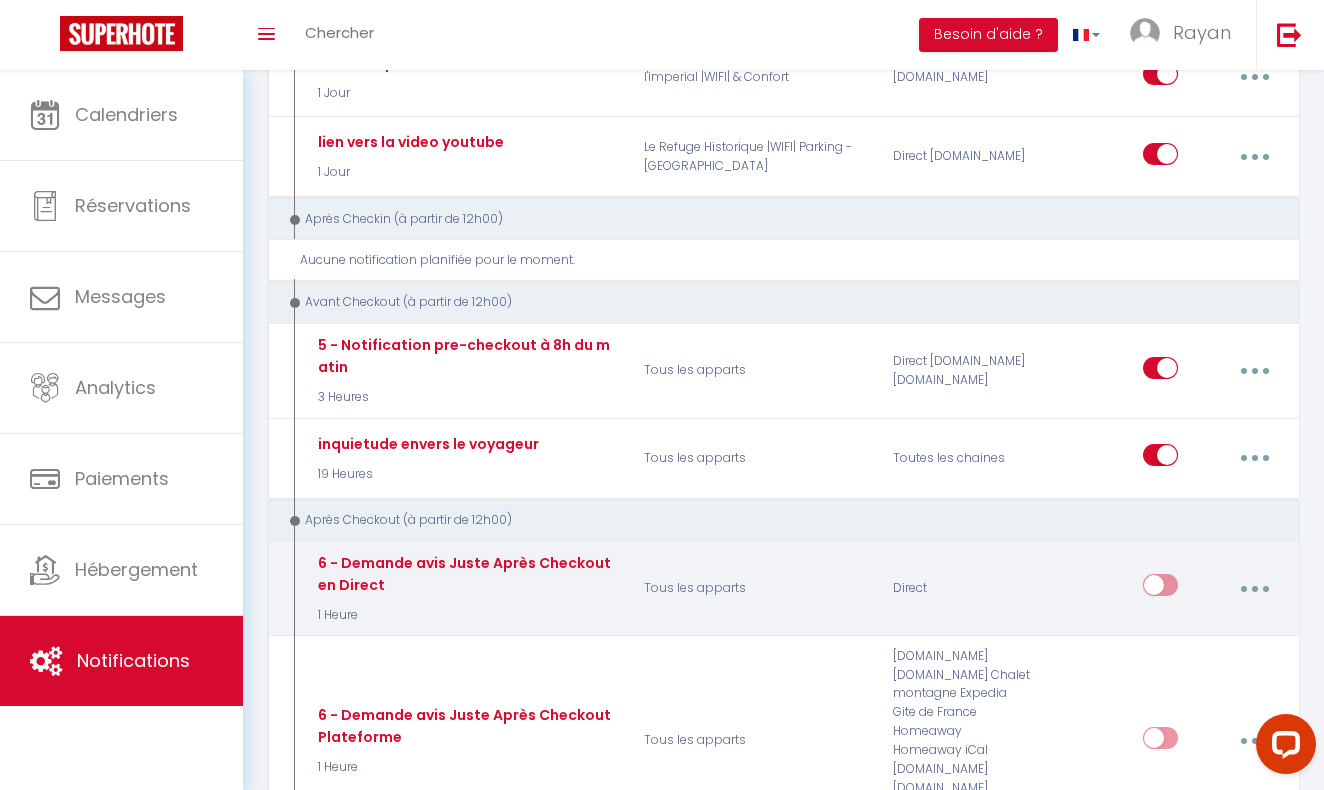 scroll, scrollTop: 841, scrollLeft: 0, axis: vertical 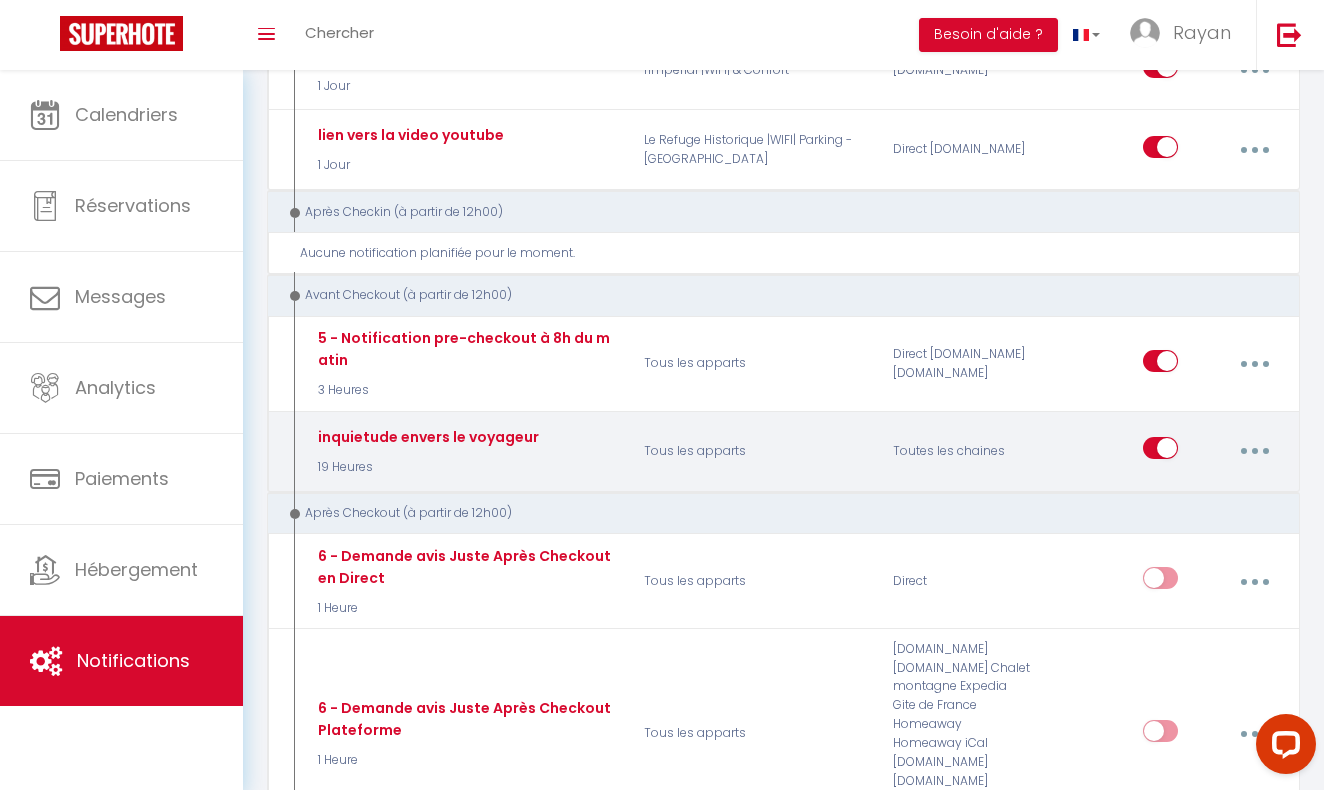 click at bounding box center [1254, 451] 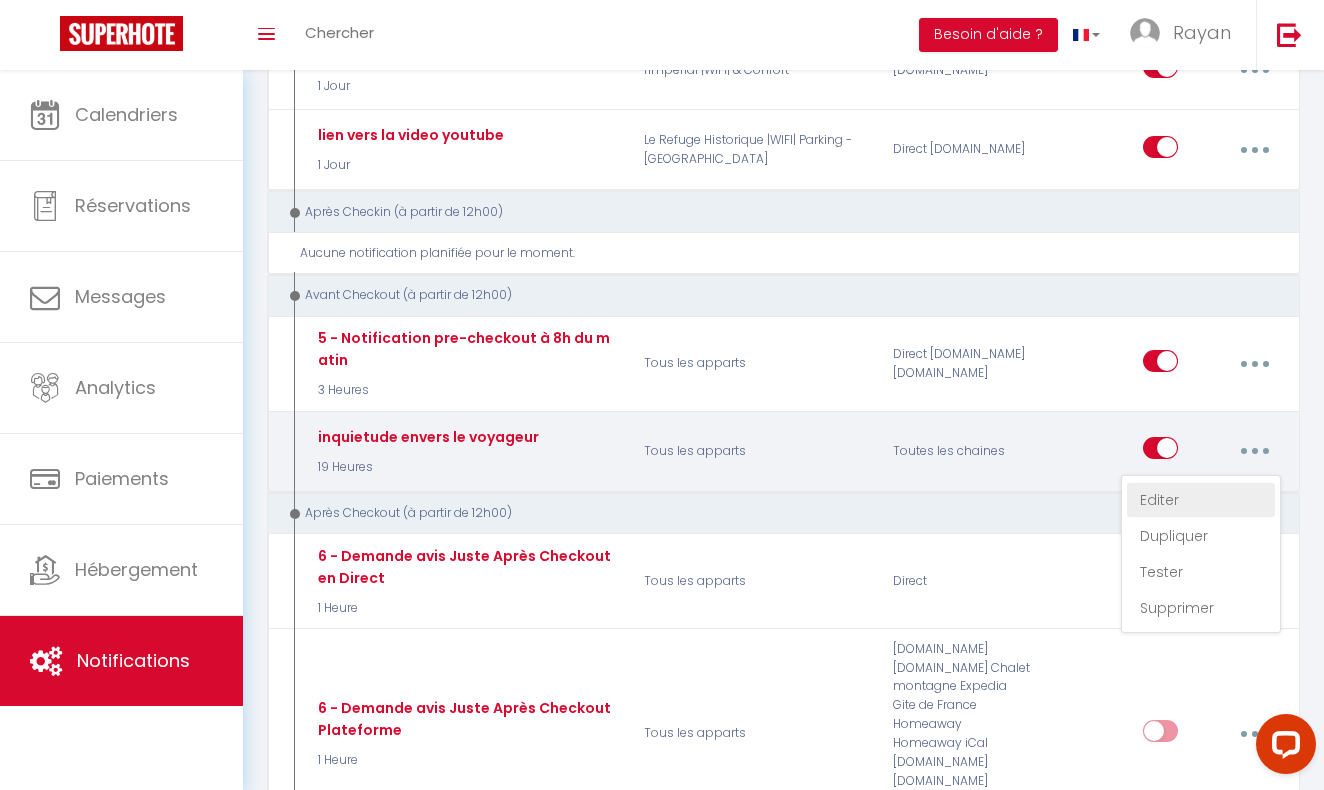 click on "Editer" at bounding box center (1201, 500) 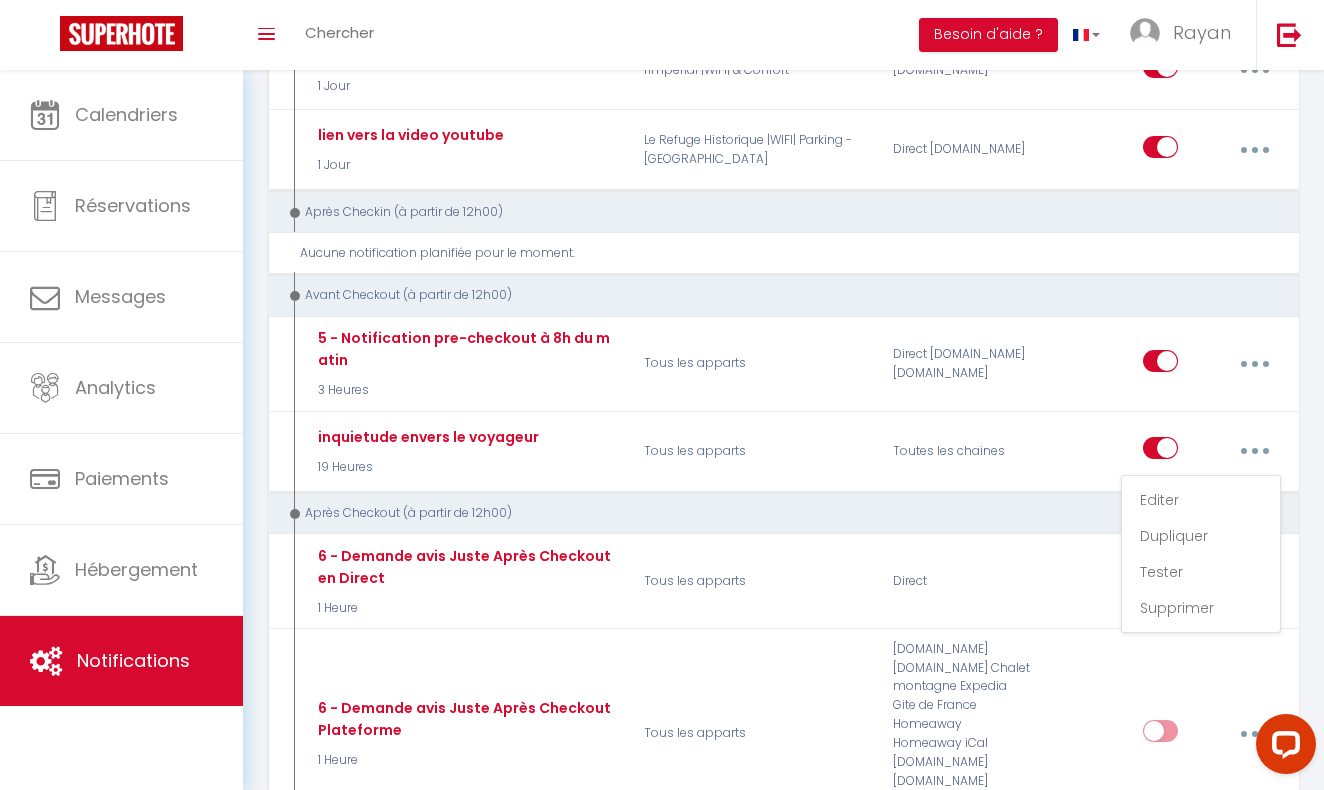 scroll, scrollTop: 0, scrollLeft: 0, axis: both 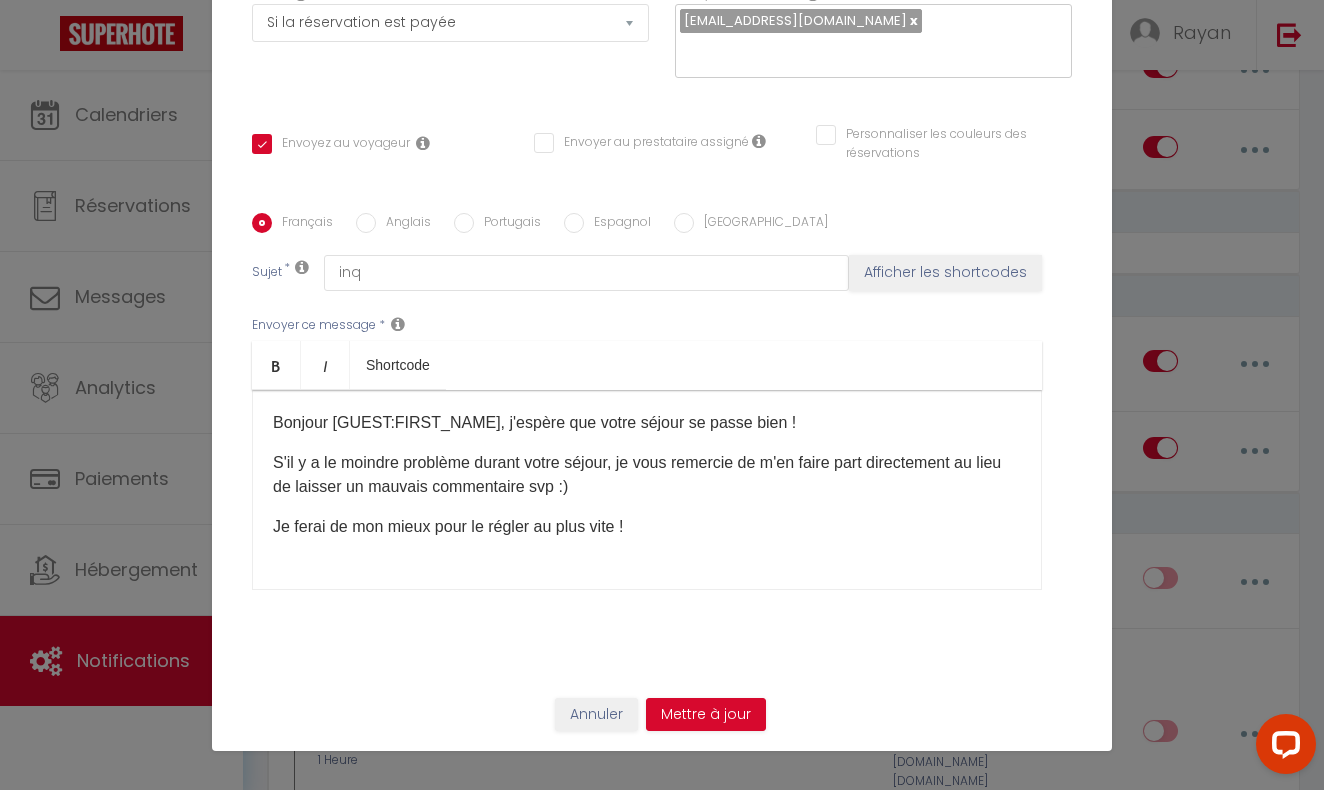 click on "S'il y a le moindre problème durant votre séjour, je vous remercie de m'en faire part directement au lieu de laisser un mauvais commentaire svp :)" at bounding box center [647, 475] 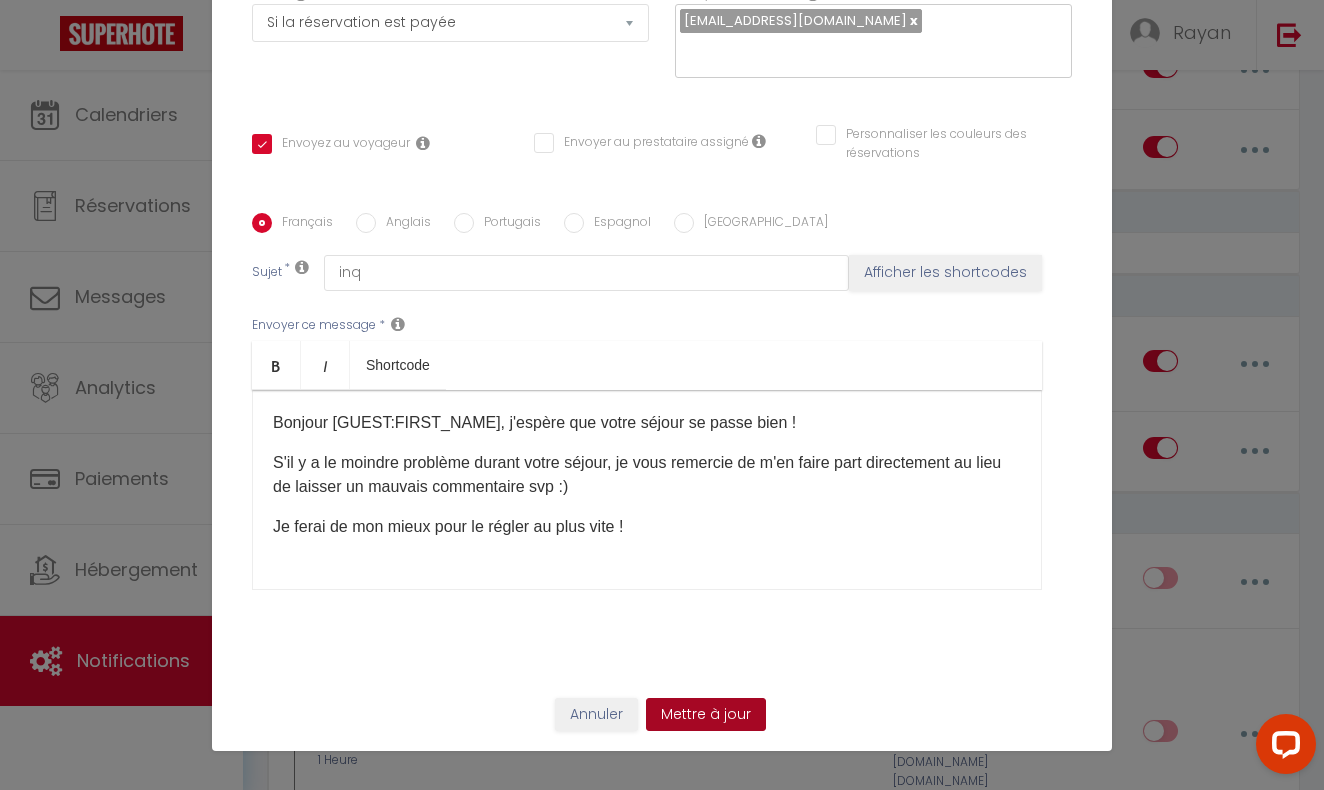 click on "Mettre à jour" at bounding box center (706, 715) 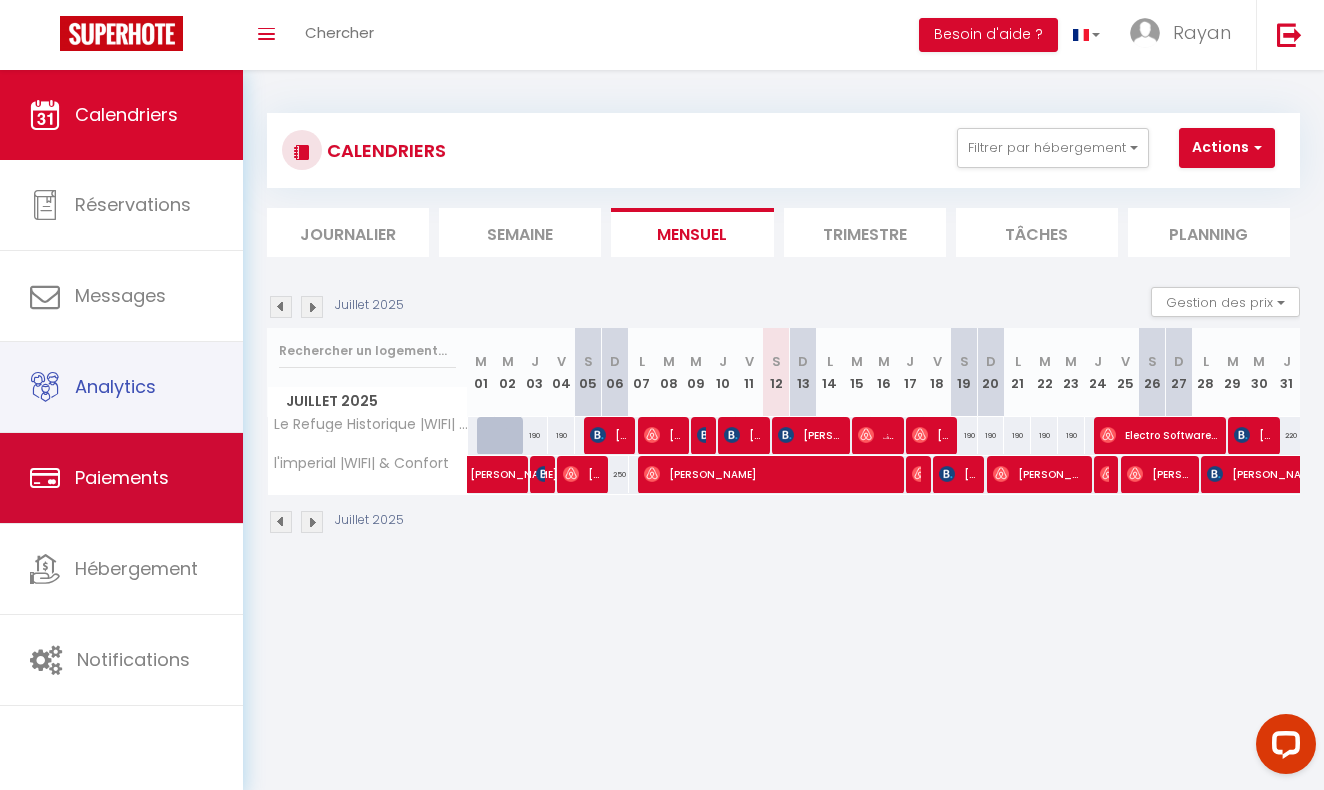 scroll, scrollTop: 0, scrollLeft: 0, axis: both 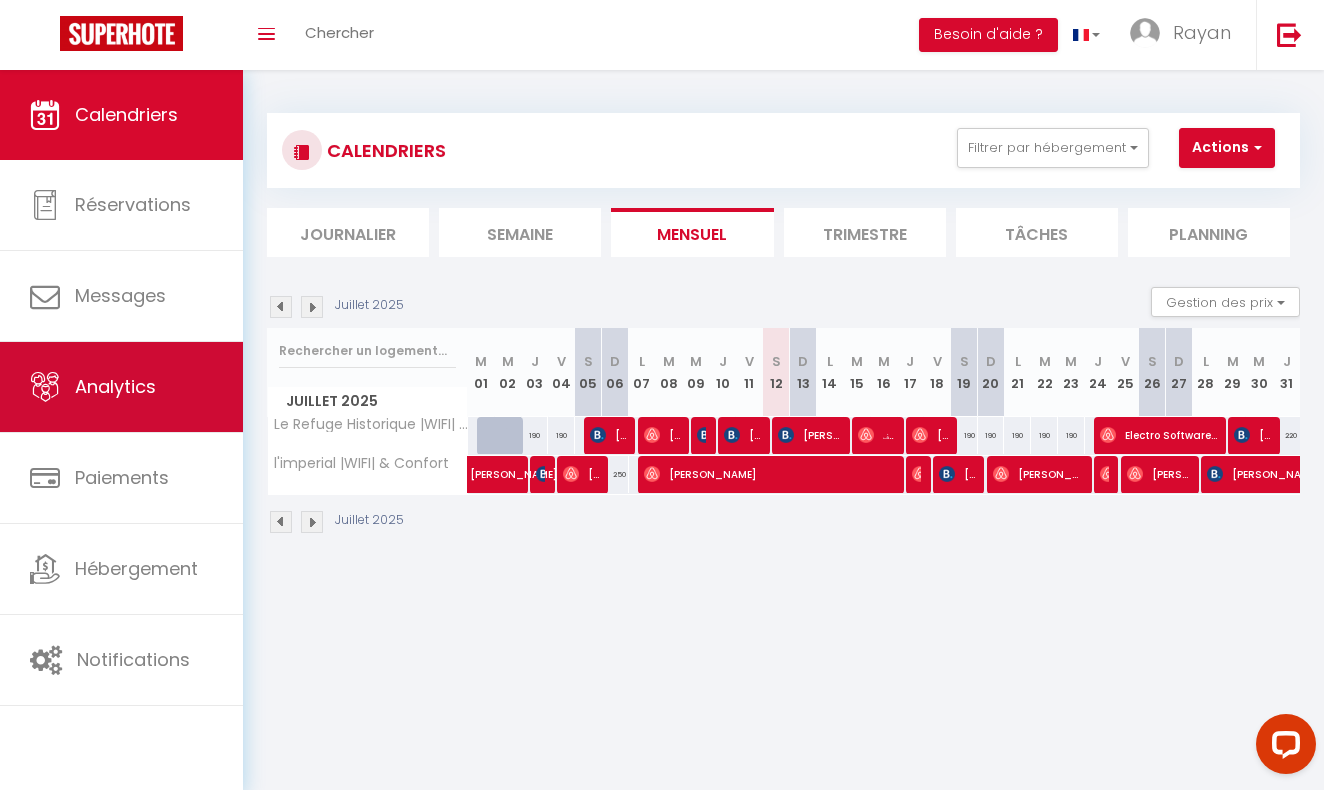 click on "Analytics" at bounding box center (121, 387) 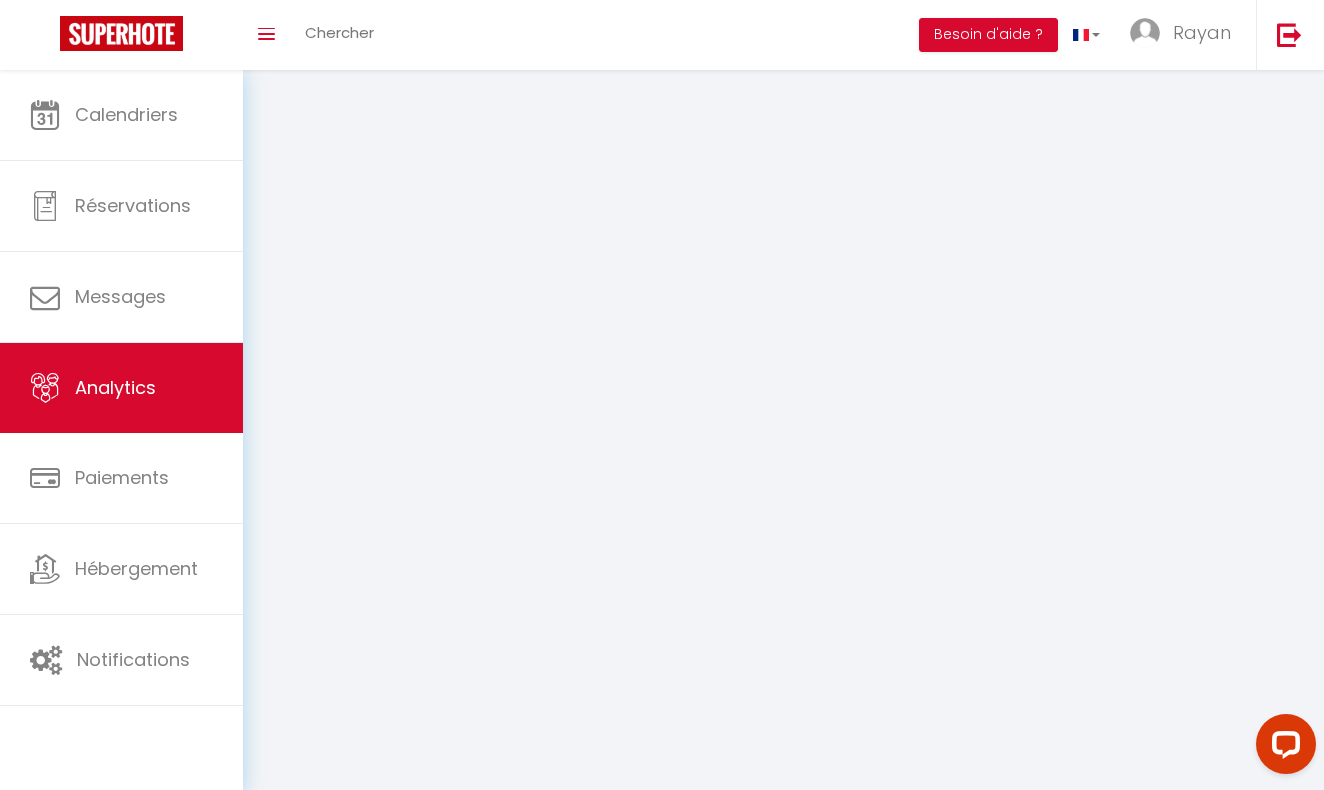select on "2025" 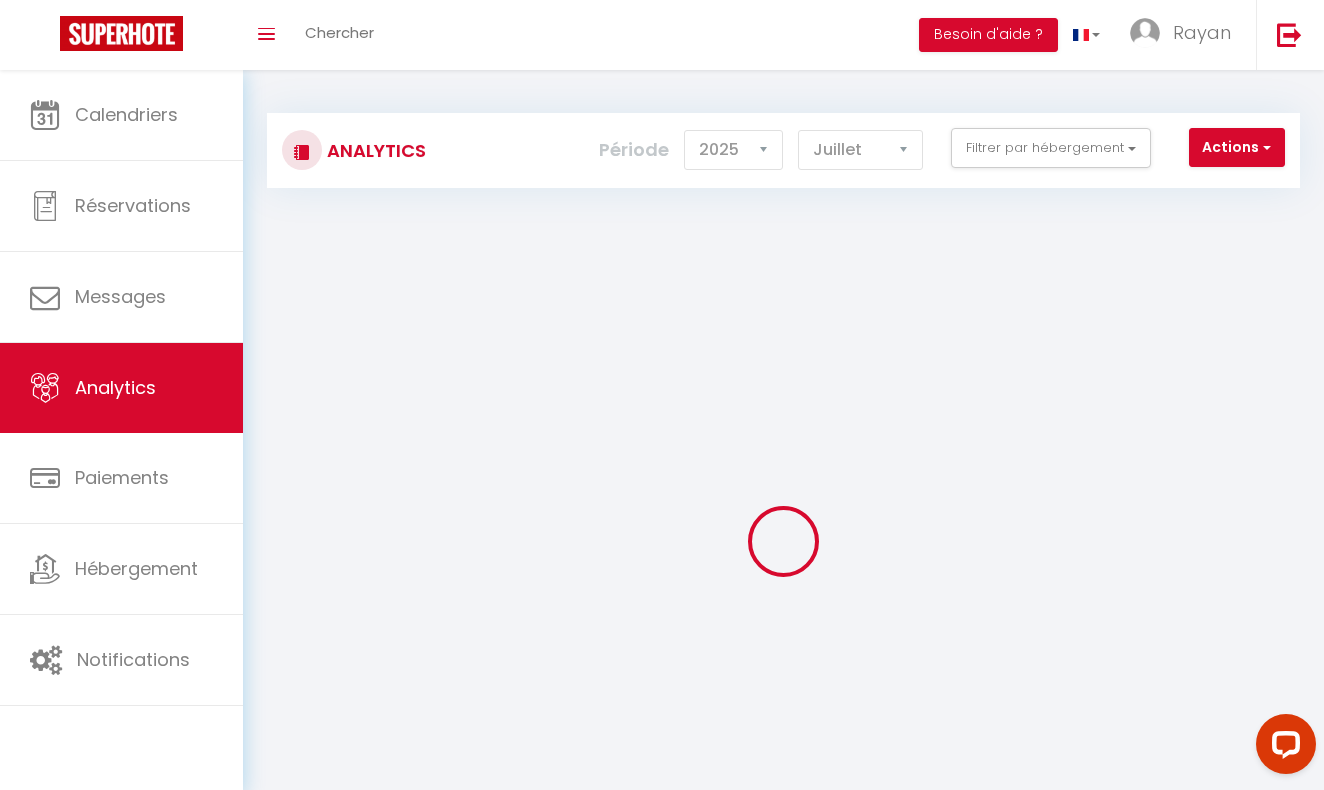 checkbox on "false" 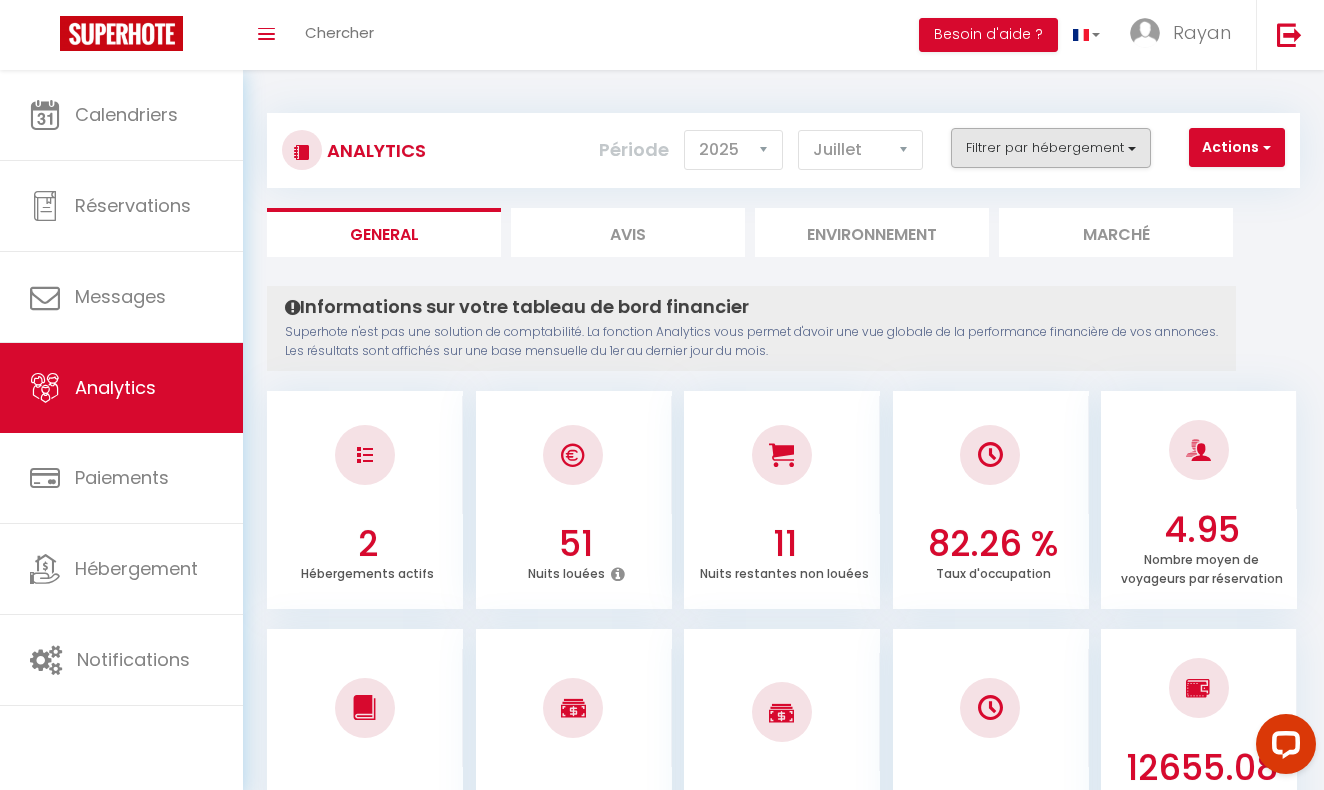click on "Filtrer par hébergement" at bounding box center (1051, 148) 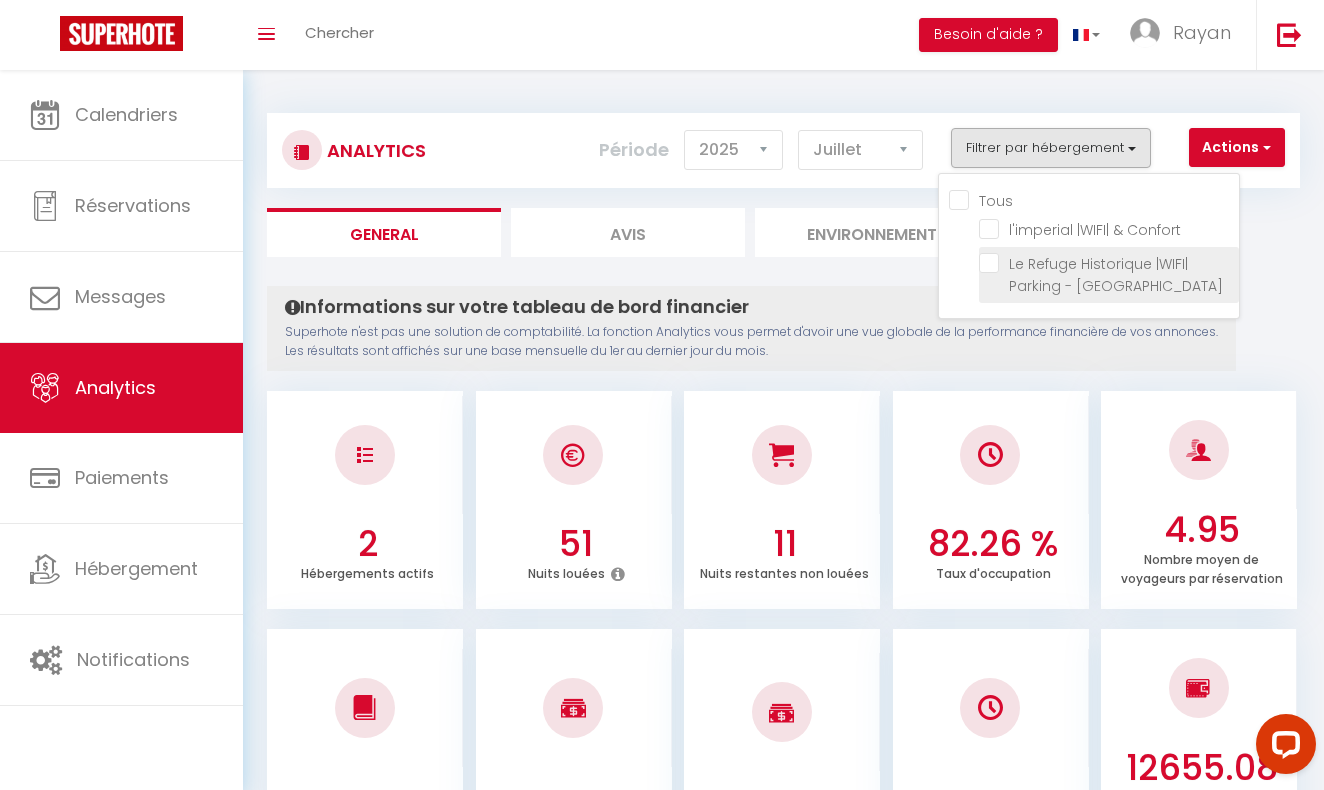 click at bounding box center (1109, 263) 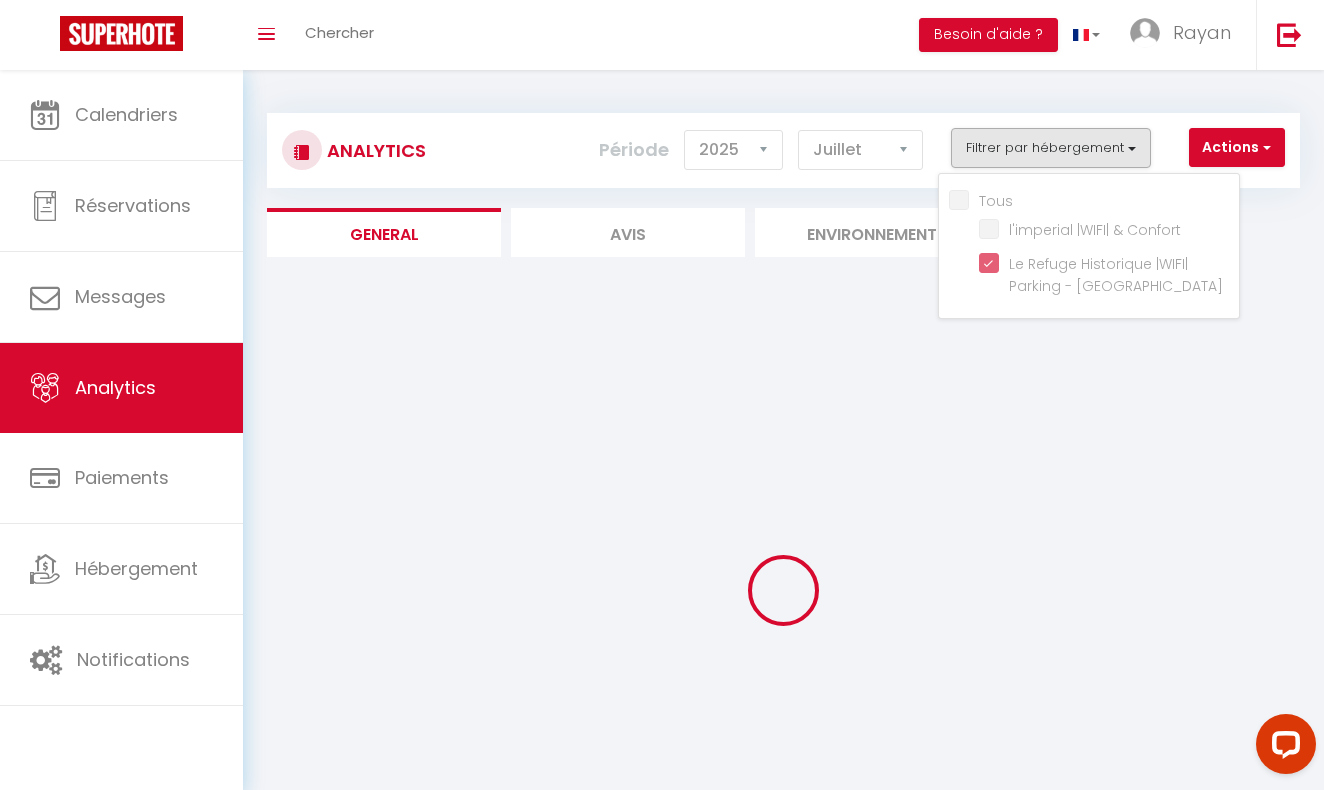 checkbox on "false" 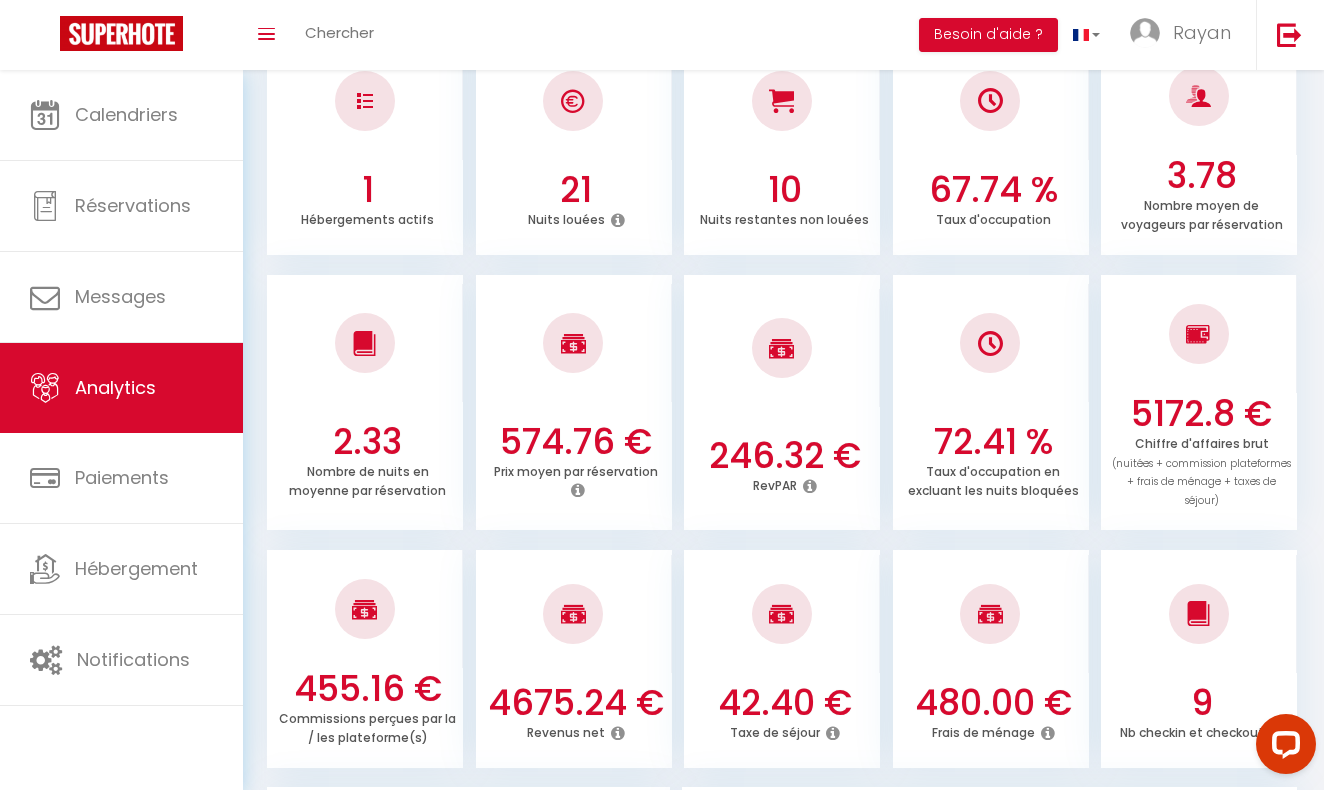 scroll, scrollTop: 355, scrollLeft: 0, axis: vertical 